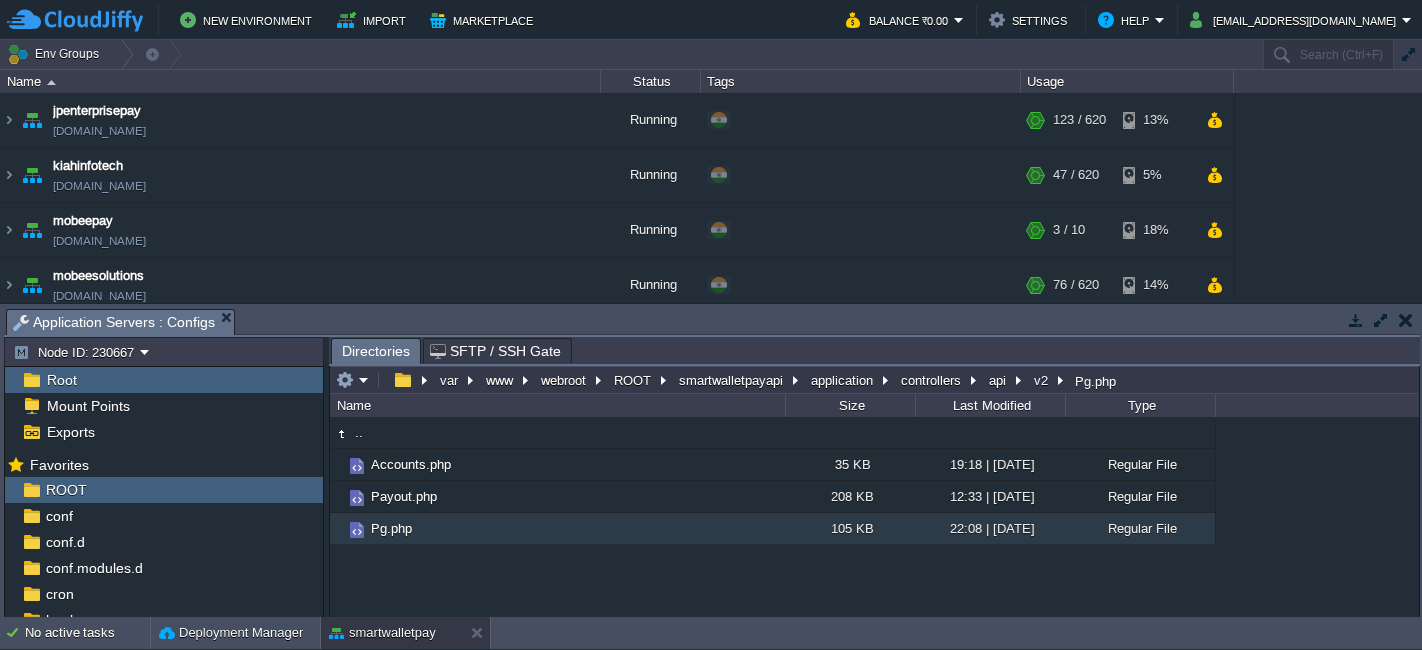scroll, scrollTop: 0, scrollLeft: 0, axis: both 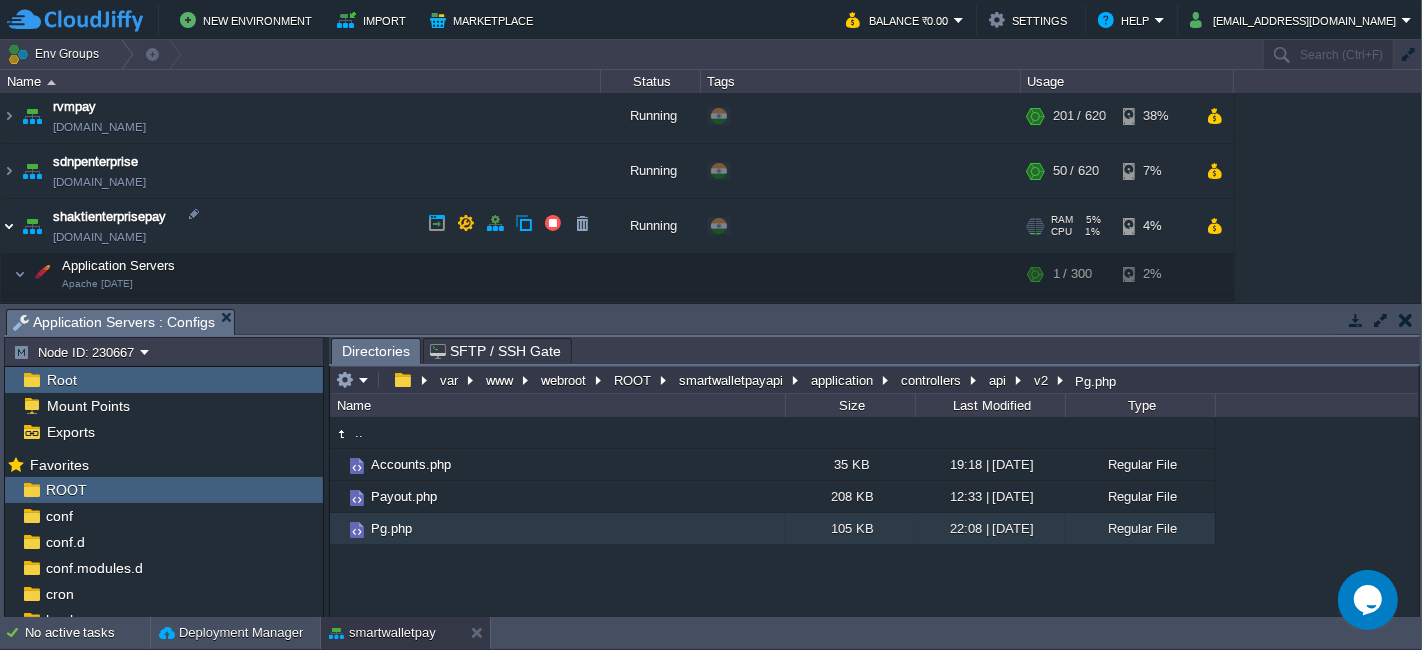 click at bounding box center [9, 226] 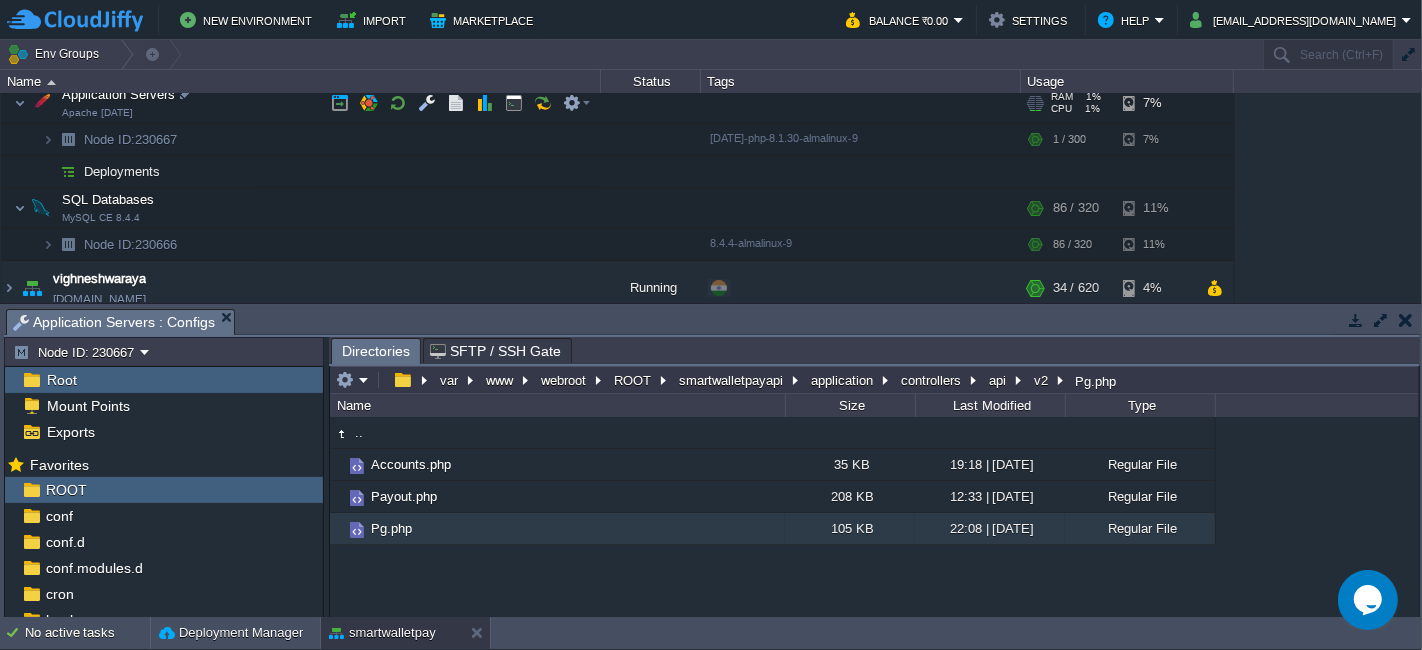 scroll, scrollTop: 666, scrollLeft: 0, axis: vertical 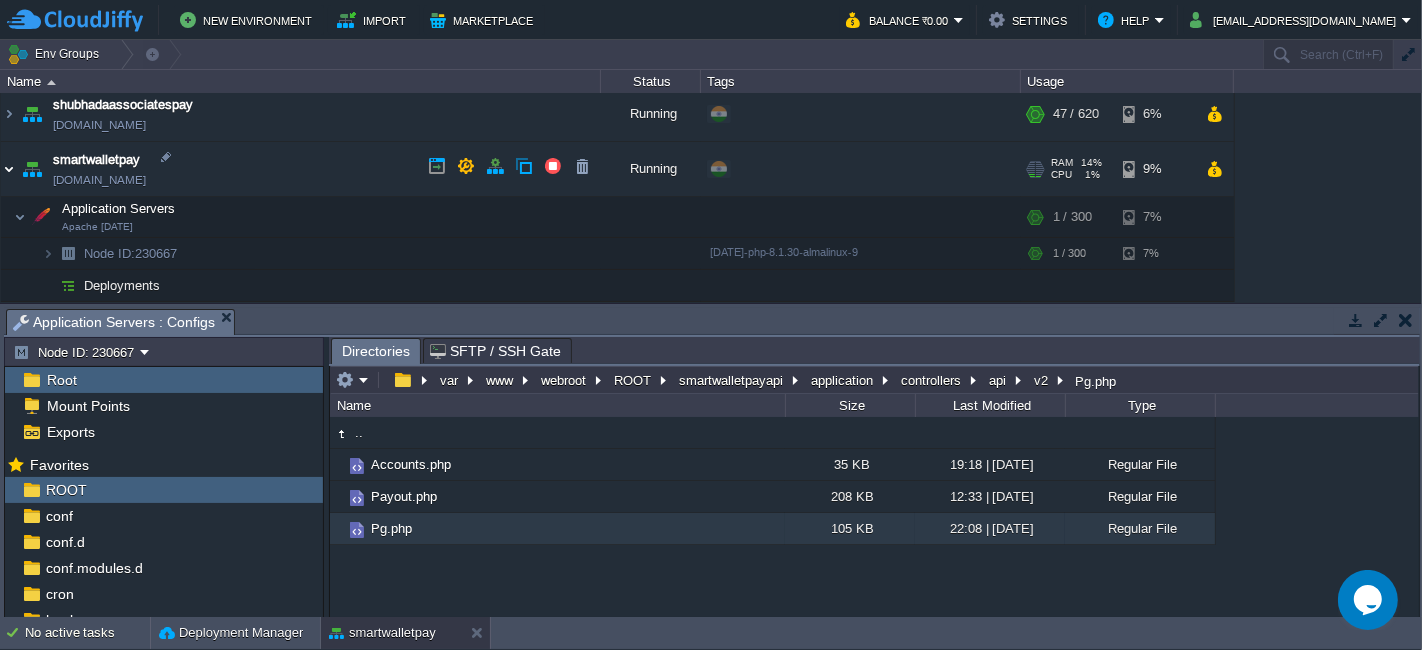 click at bounding box center (9, 169) 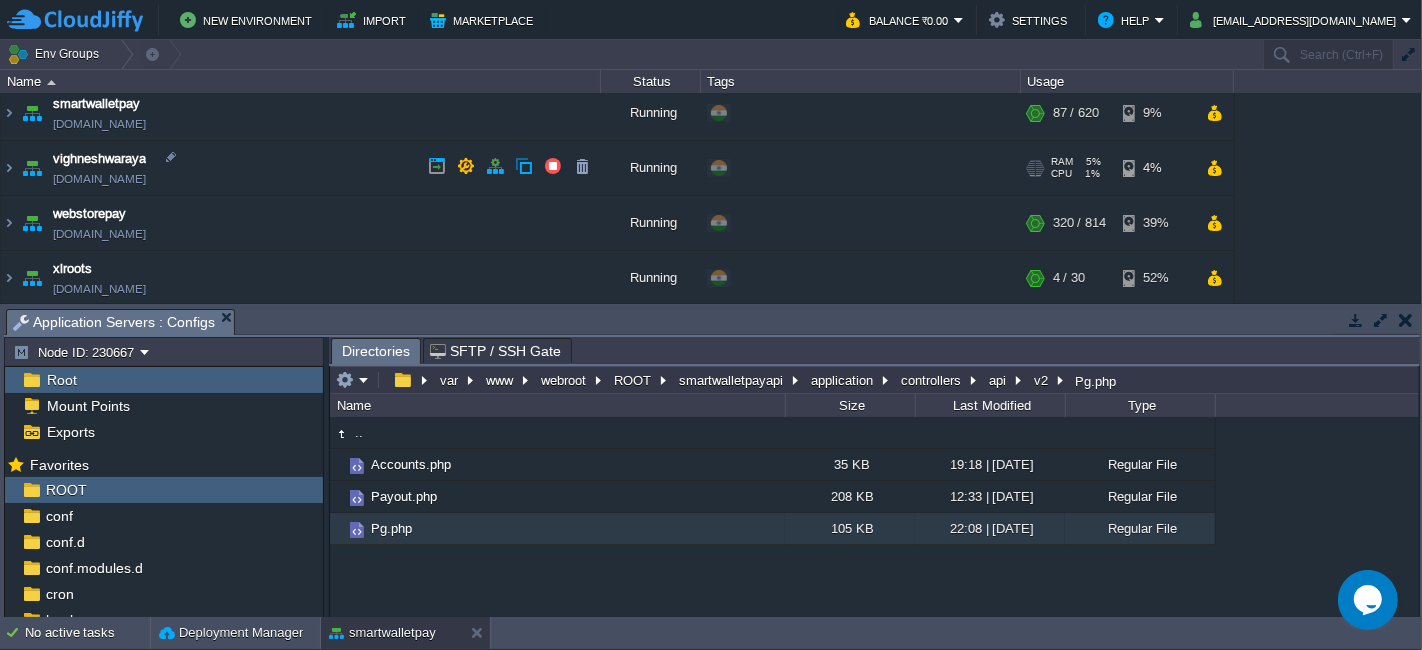 scroll, scrollTop: 610, scrollLeft: 0, axis: vertical 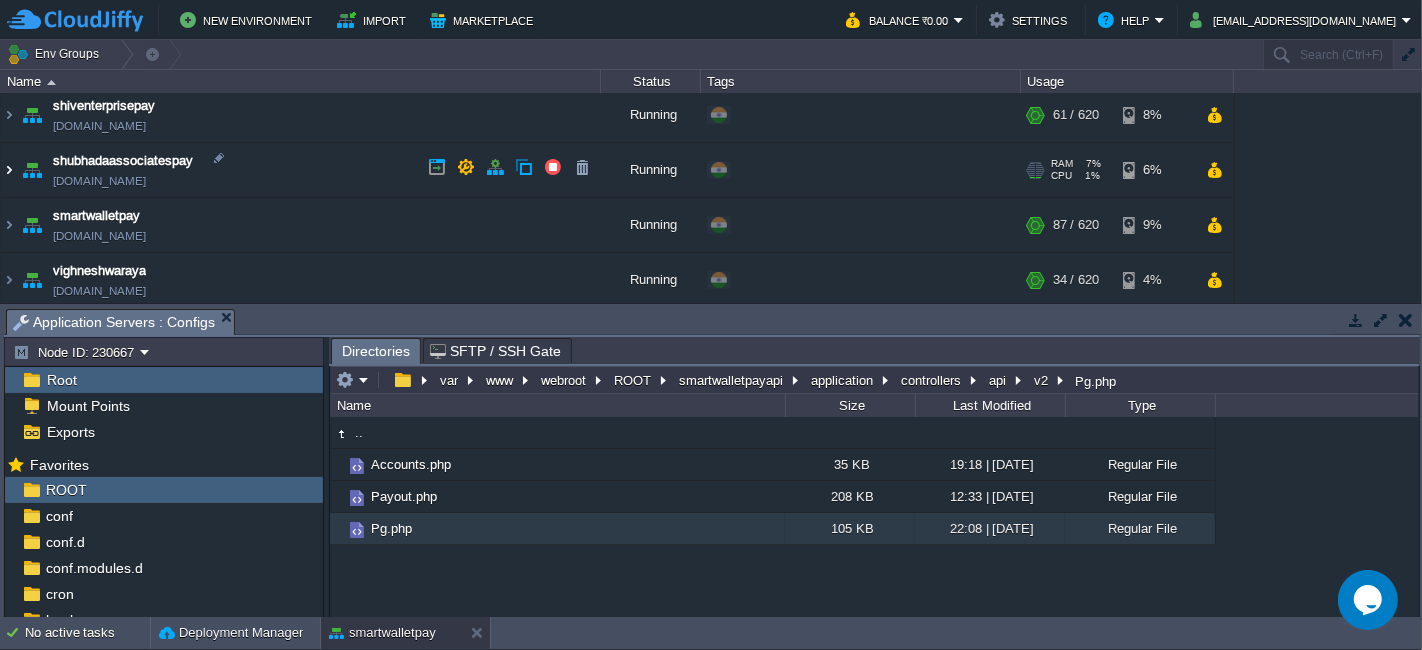 click at bounding box center (9, 170) 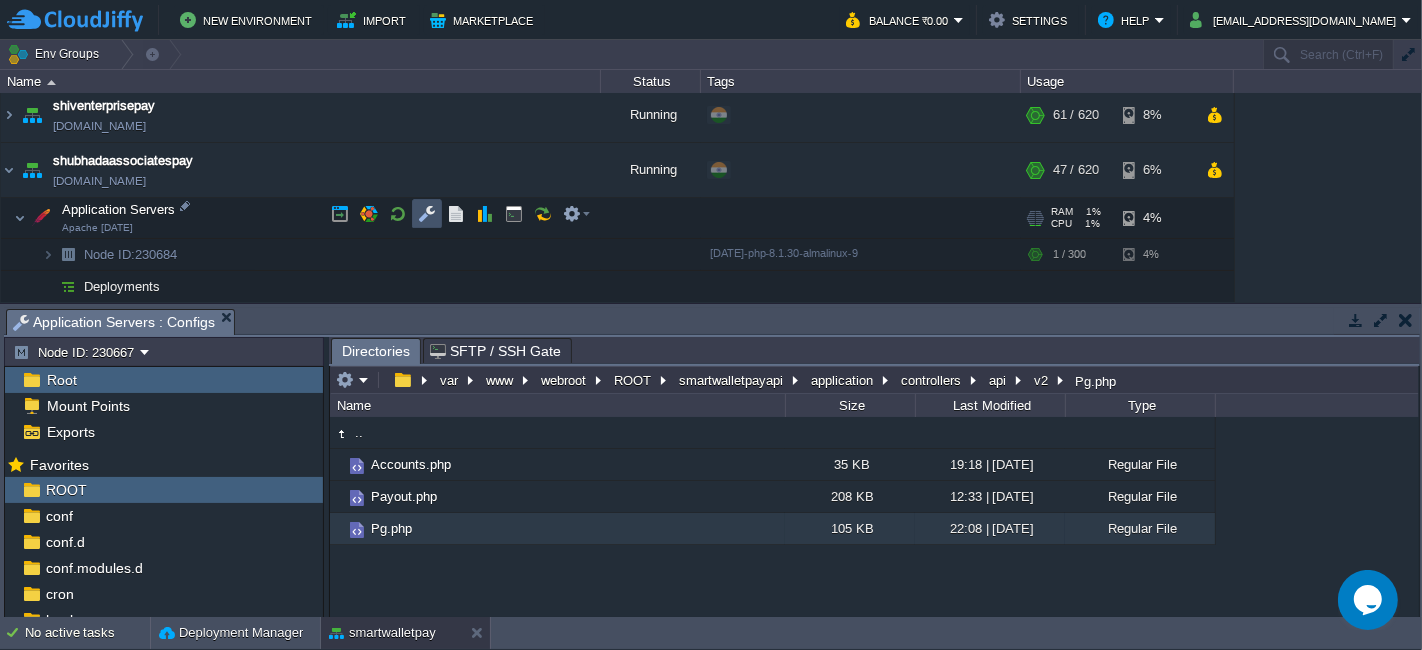 click at bounding box center (427, 214) 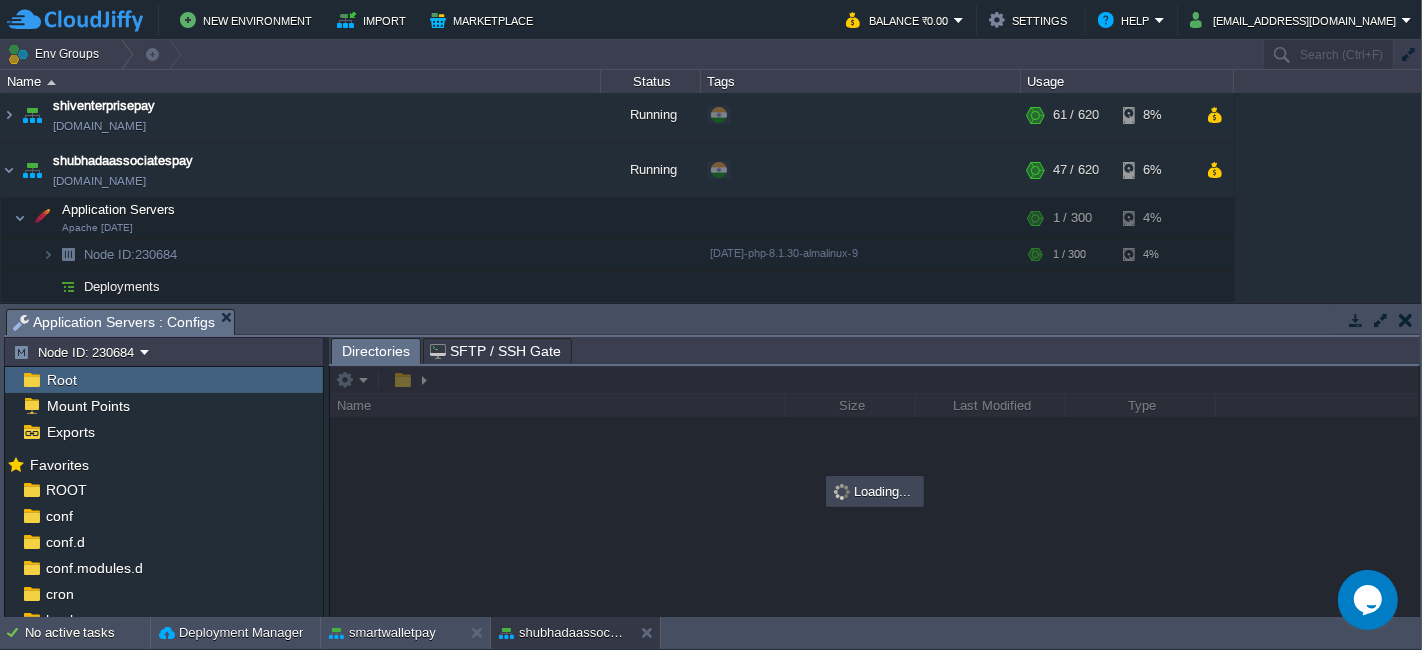 click on "jpenterprisepay [DOMAIN_NAME] Running                                 + Add to Env Group                                                                                                                                                            RAM                 20%                                         CPU                 1%                             123 / 620                    13%       kiahinfotech [DOMAIN_NAME] Running                                 + Add to Env Group                                                                                                                                                            RAM                 7%                                         CPU                 1%                             47 / 620                    5%       mobeepay [DOMAIN_NAME] Running                                 + Add to Env Group                                                                                                    RAM" at bounding box center [617, 39] 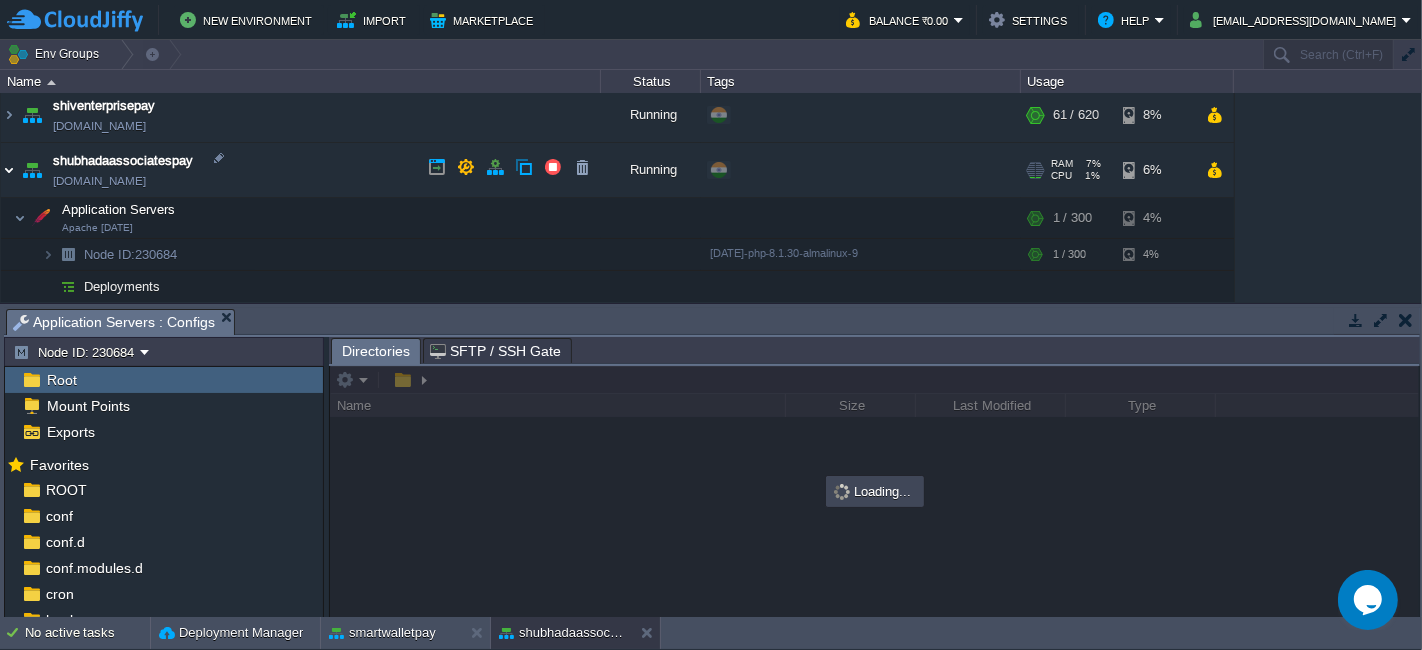 click at bounding box center (9, 170) 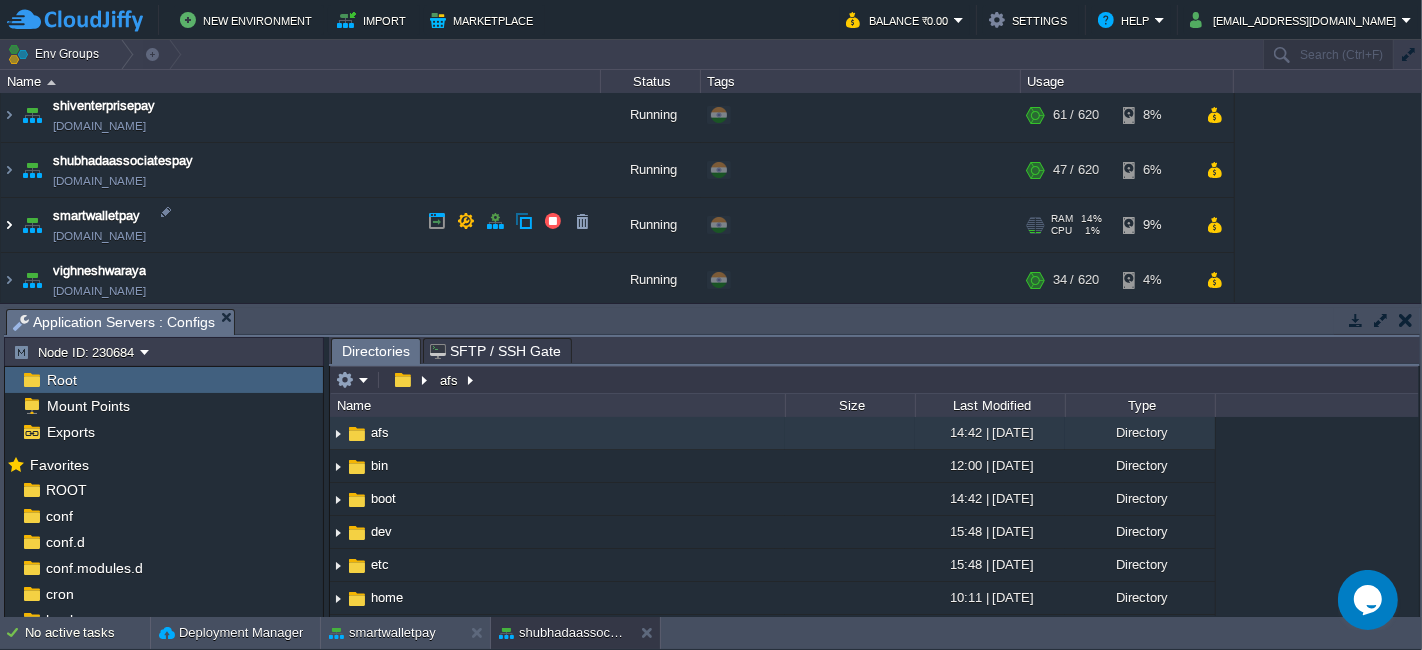 click at bounding box center [9, 225] 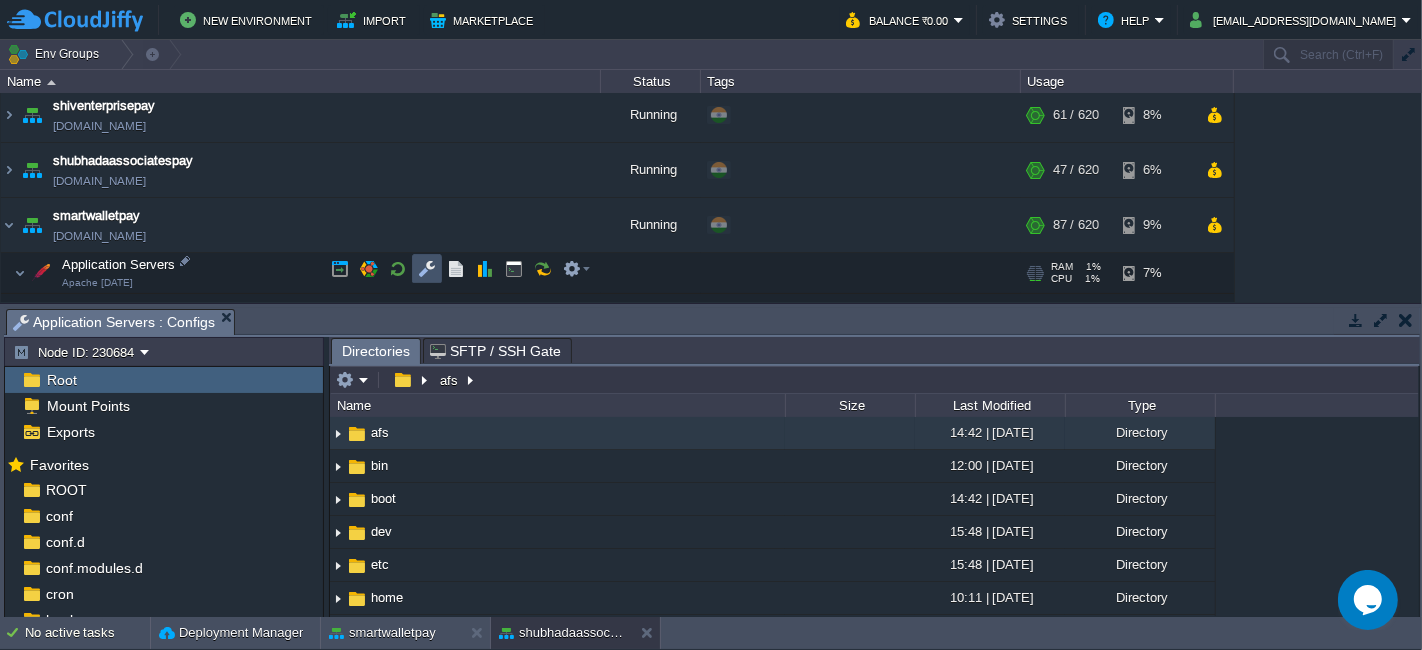 click at bounding box center (427, 269) 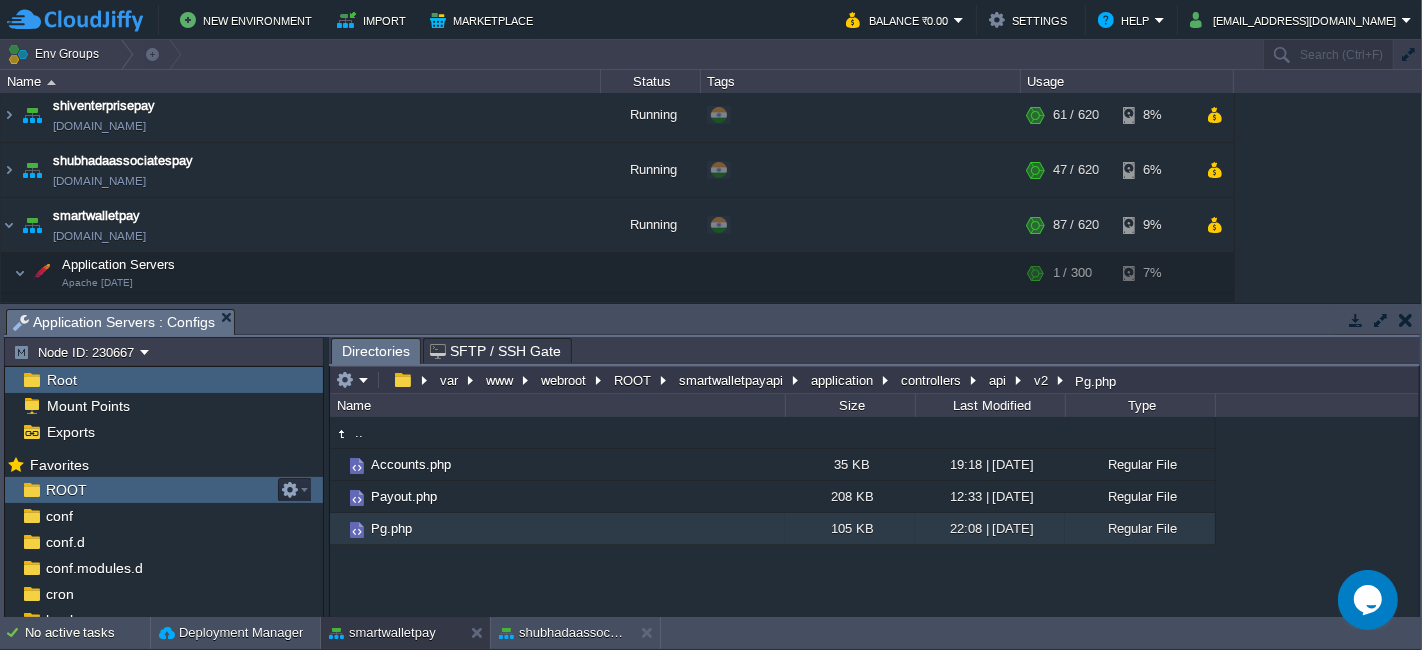 click on "ROOT" at bounding box center [164, 490] 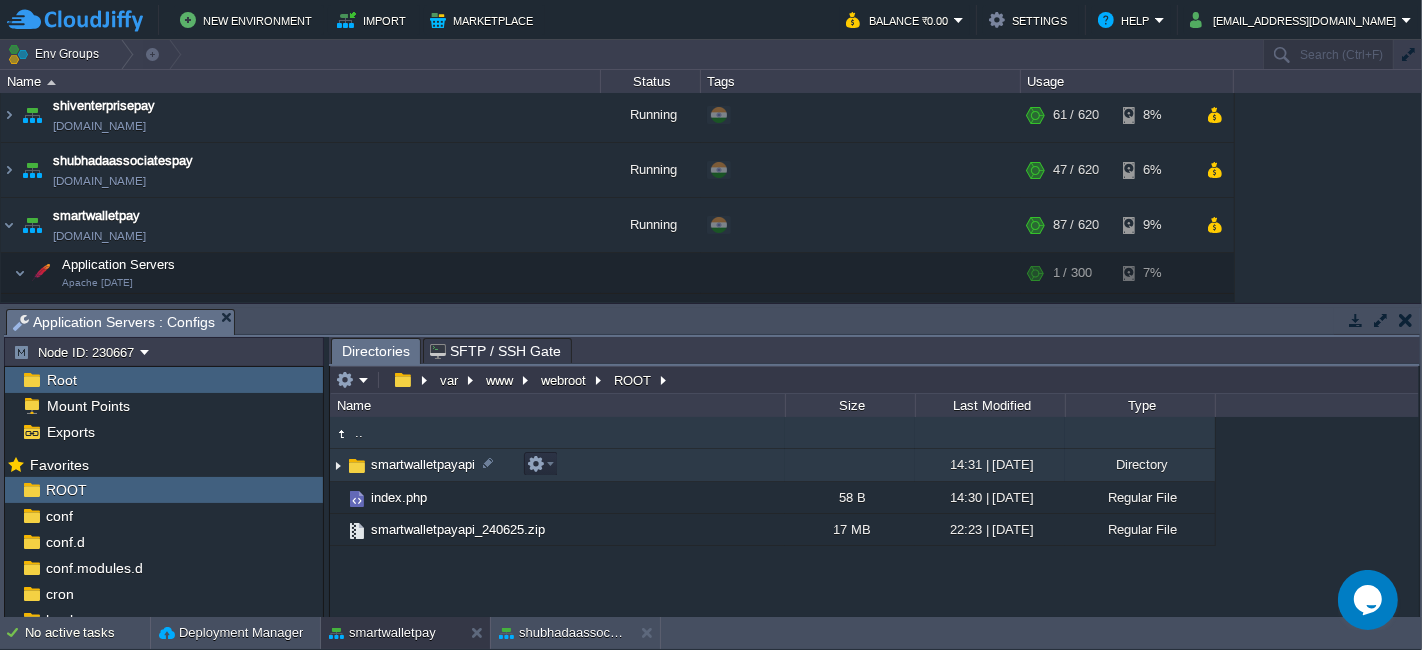 click on "smartwalletpayapi" at bounding box center [557, 465] 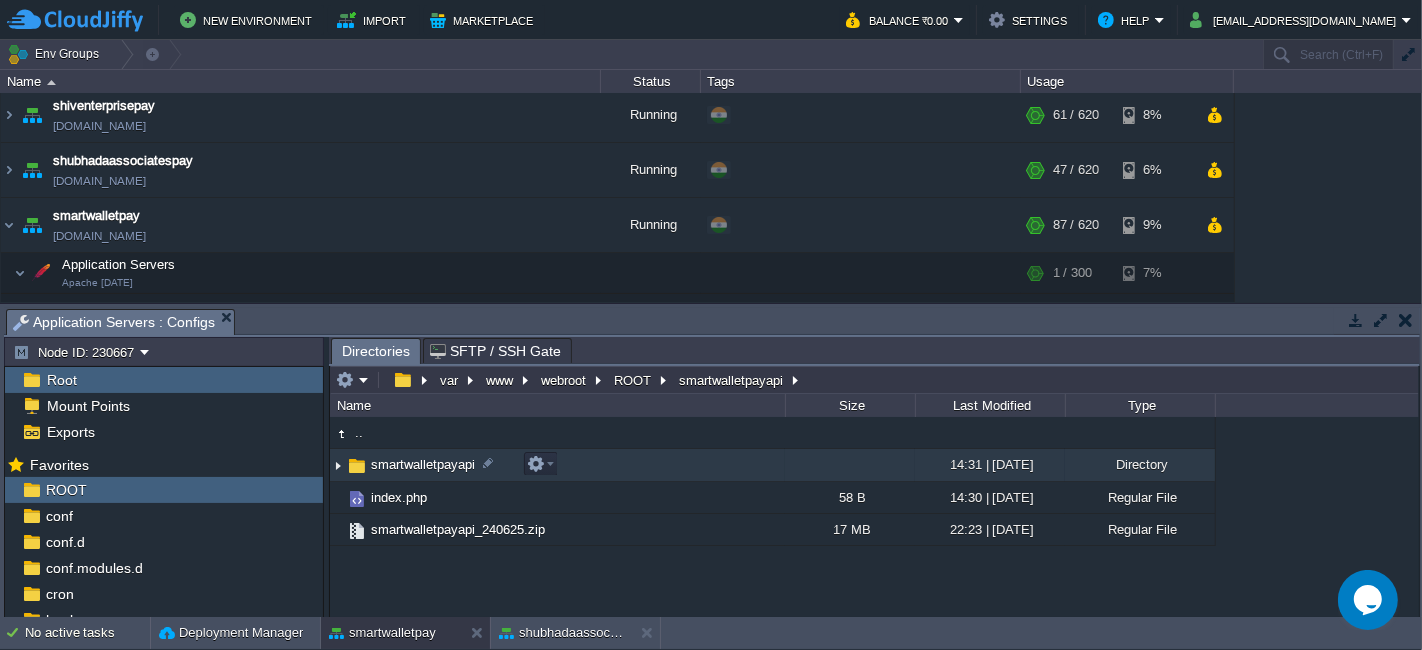 click on "smartwalletpayapi" at bounding box center (557, 465) 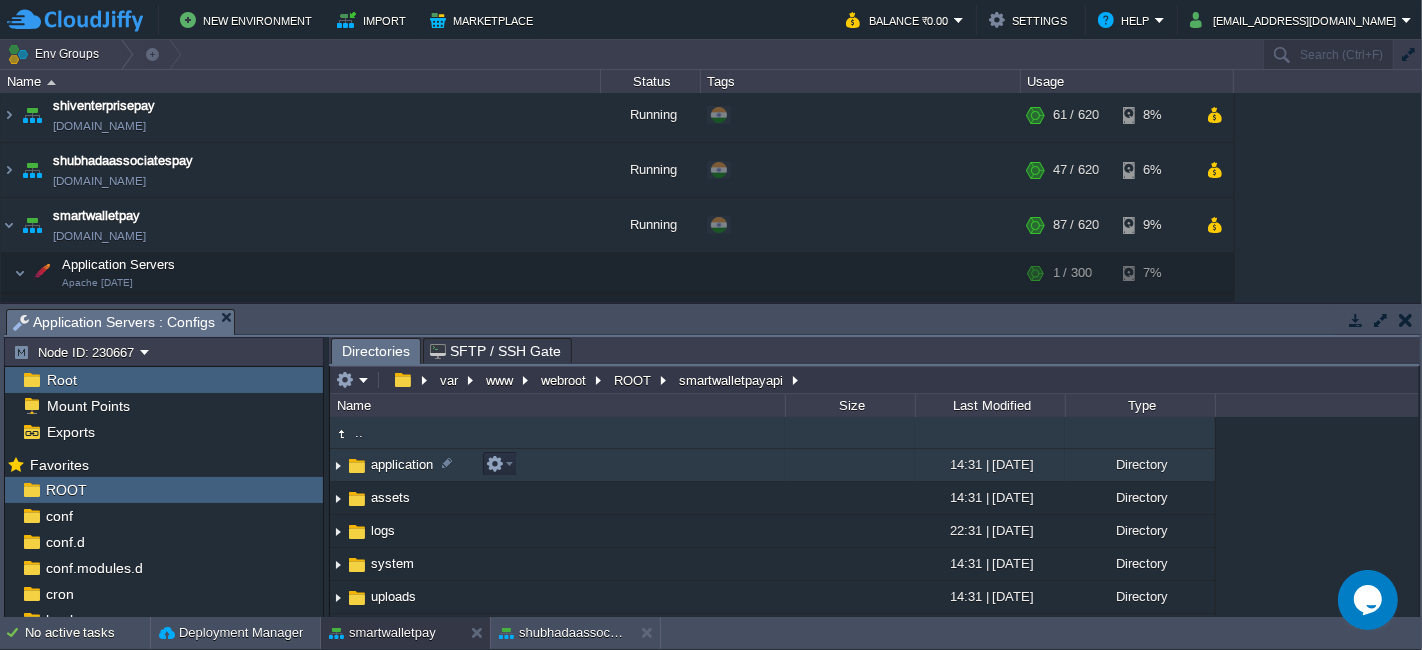 click on "application" at bounding box center [557, 465] 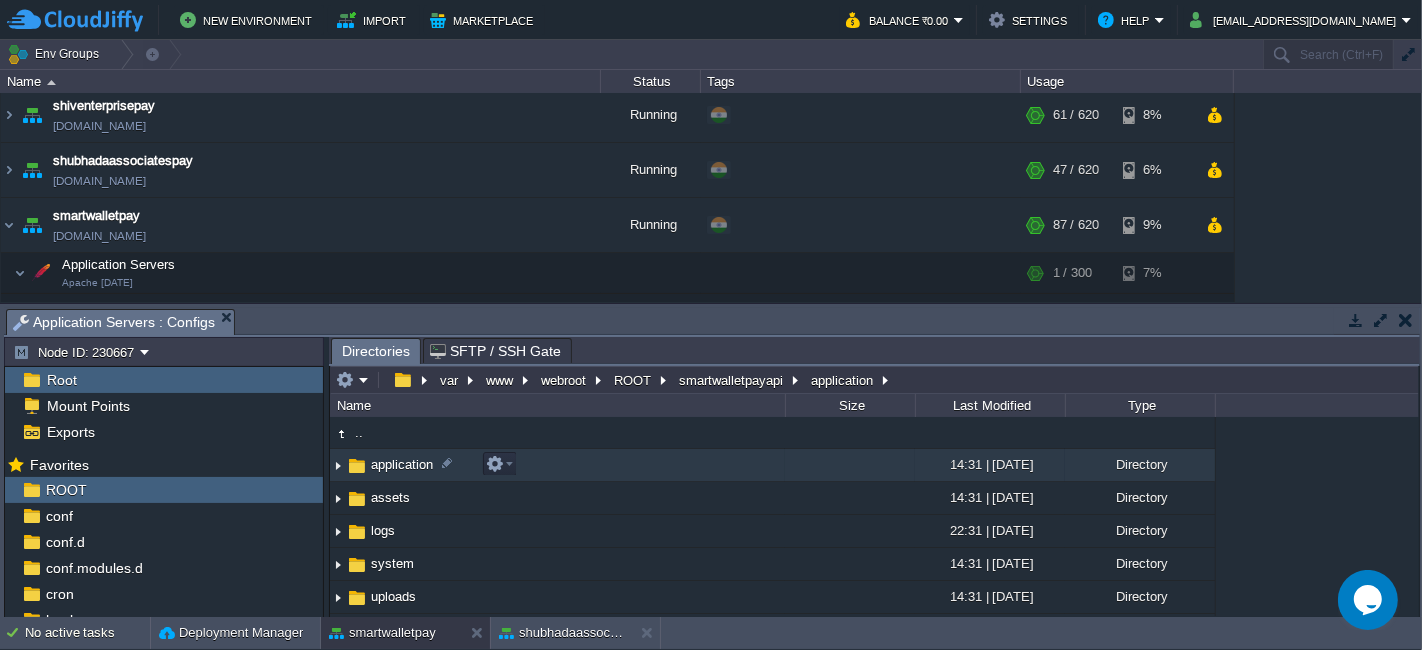 click on "application" at bounding box center (557, 465) 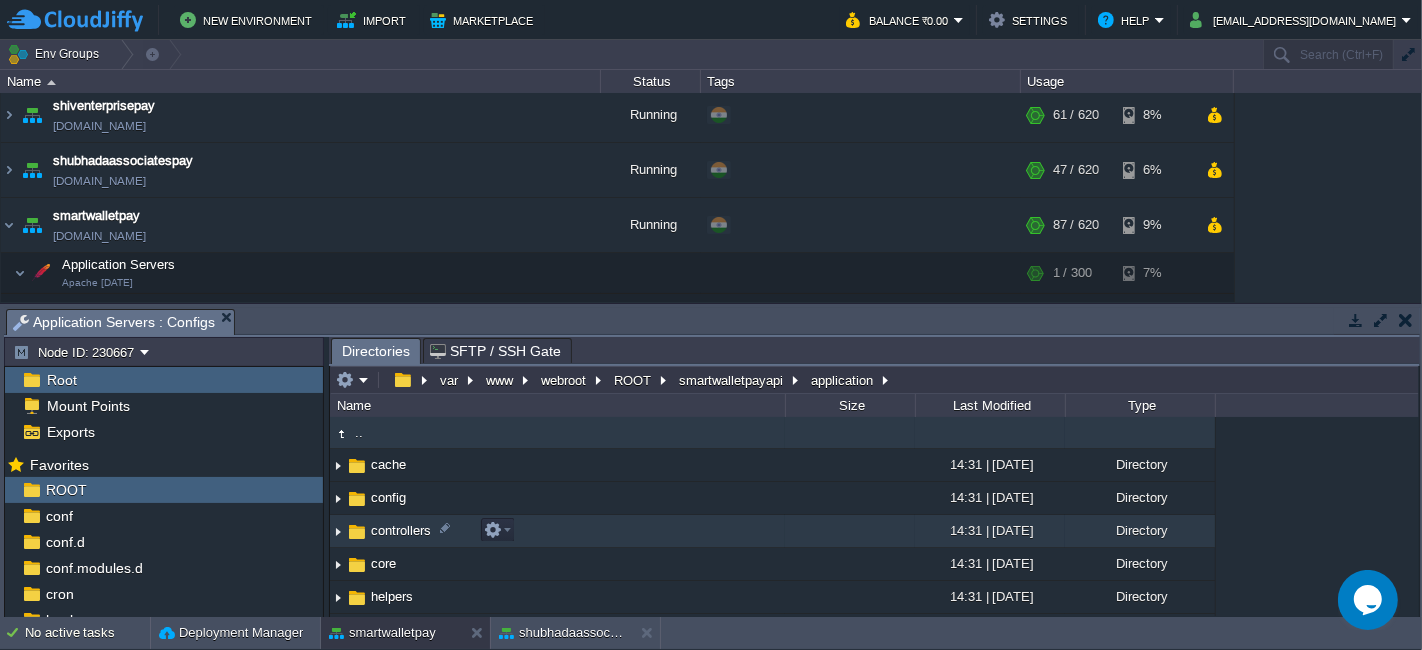 click on "controllers" at bounding box center [557, 531] 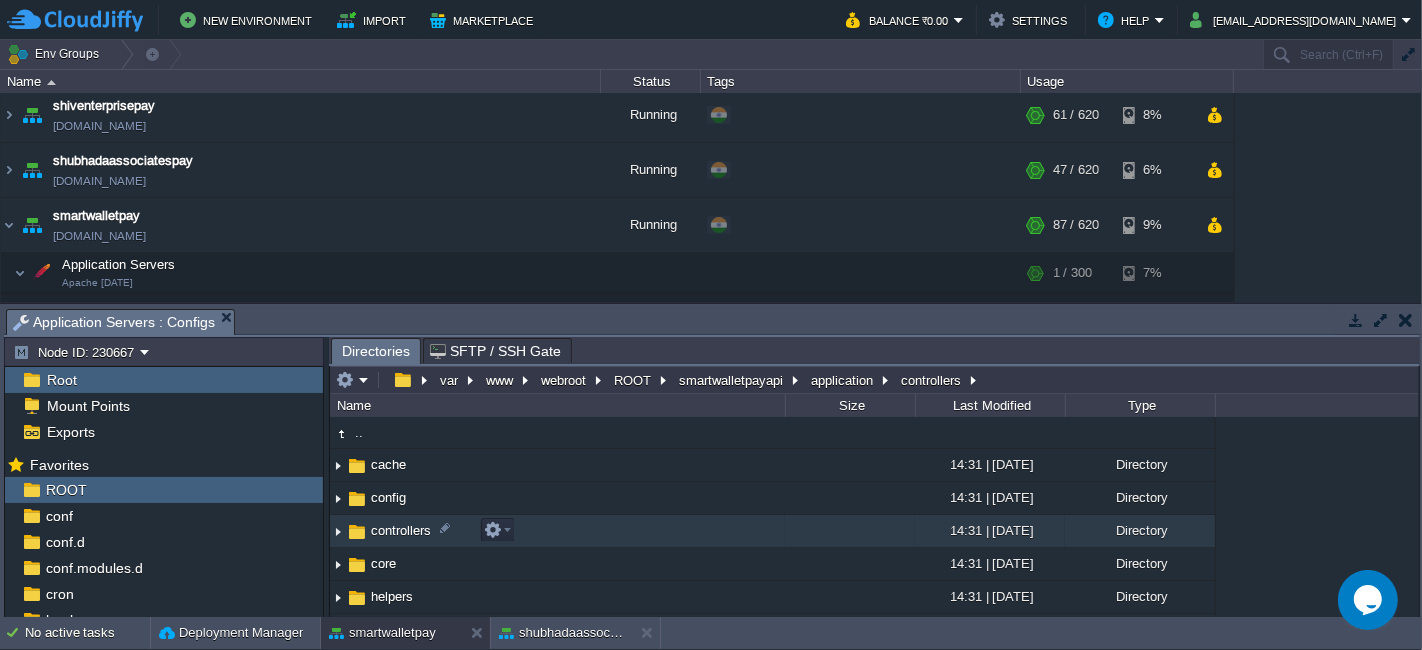 click on "controllers" at bounding box center [557, 531] 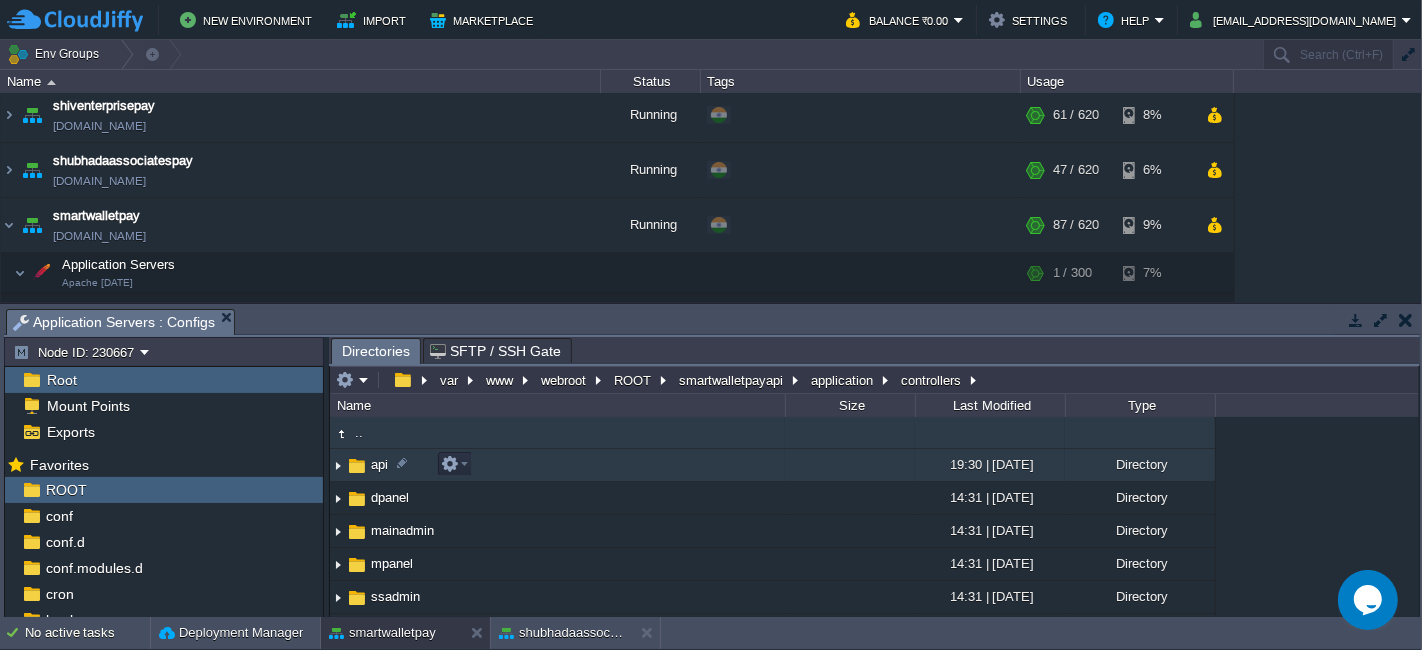 click on "api" at bounding box center (557, 465) 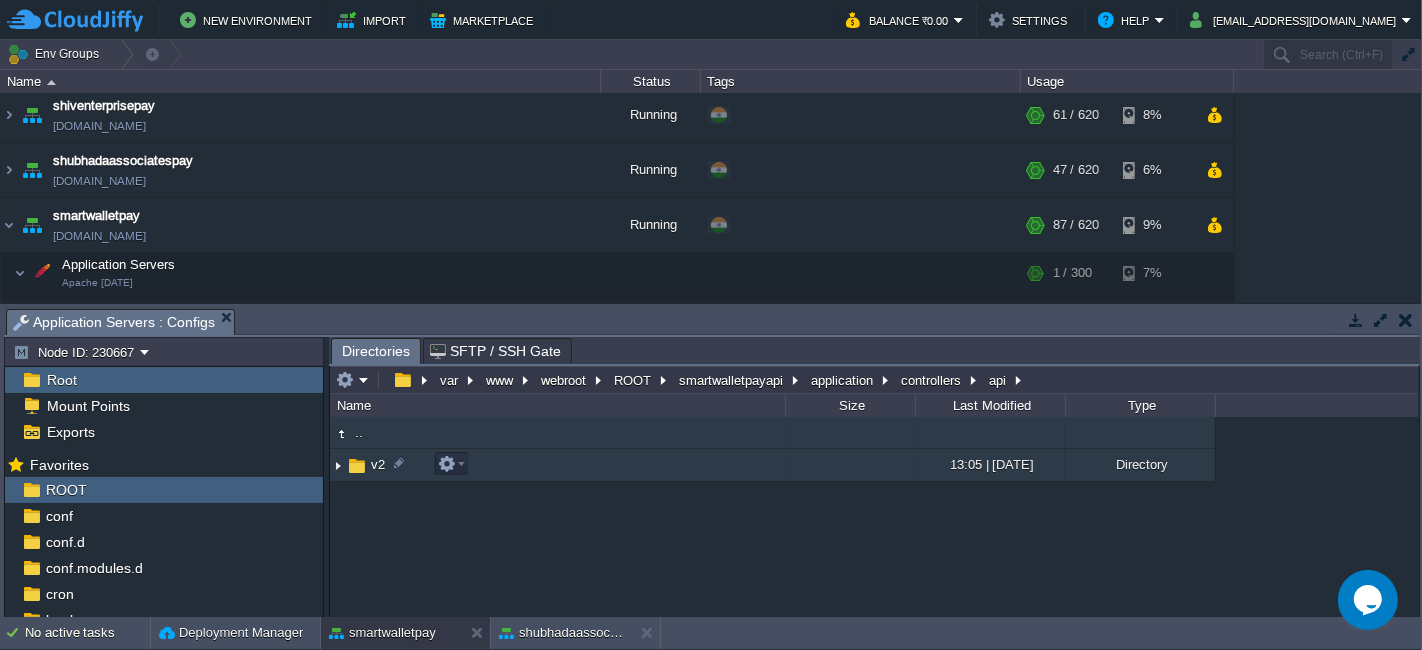 click on "v2" at bounding box center (557, 465) 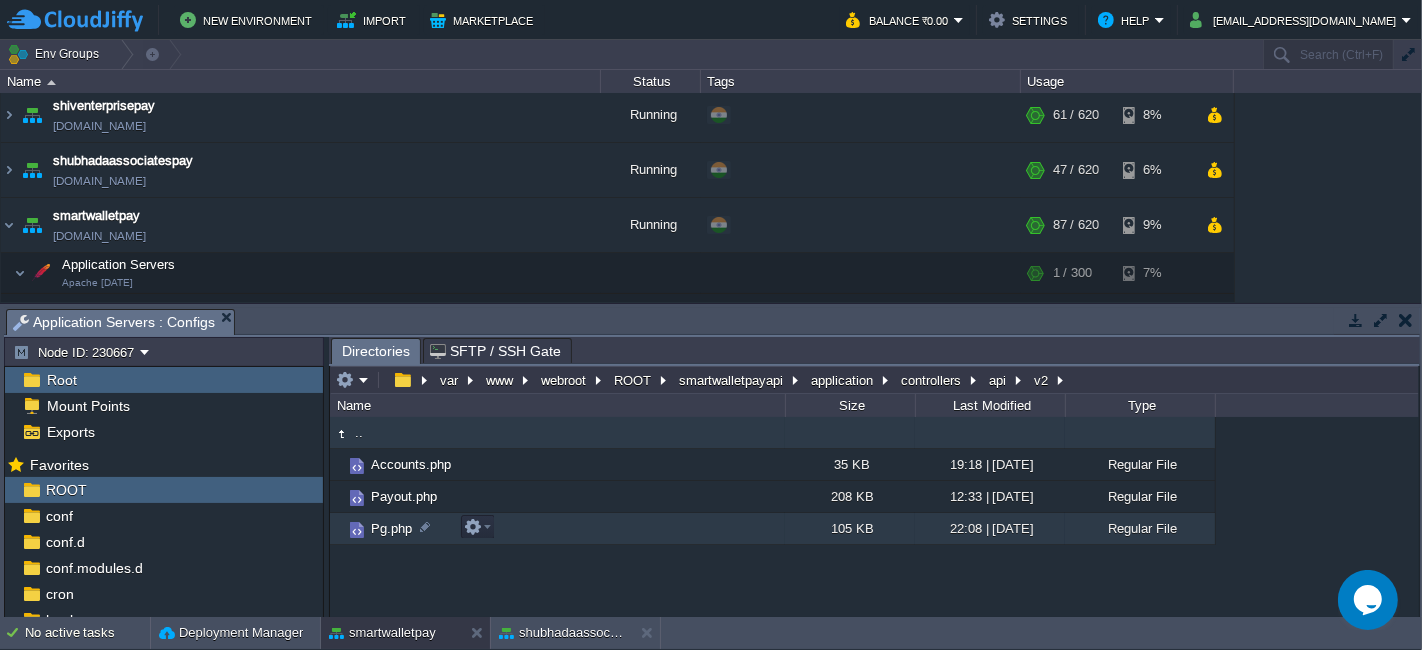 click on "Pg.php" at bounding box center (557, 529) 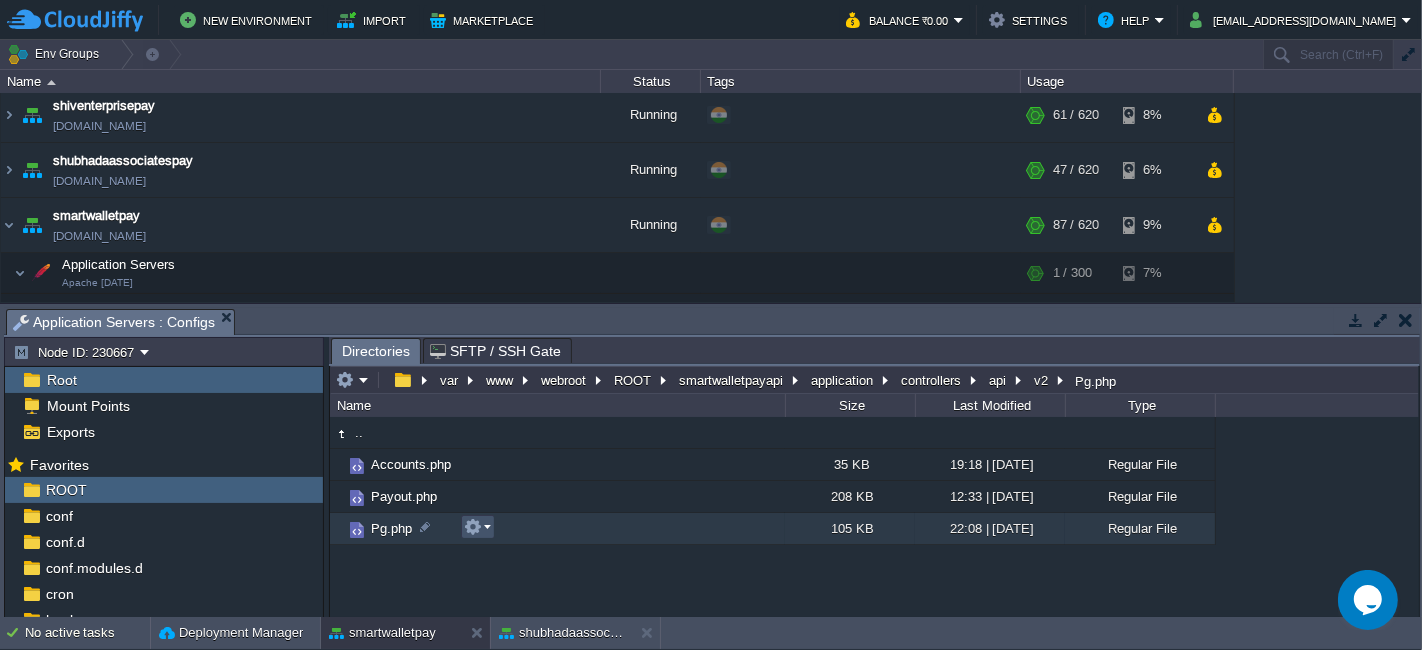 click at bounding box center (473, 527) 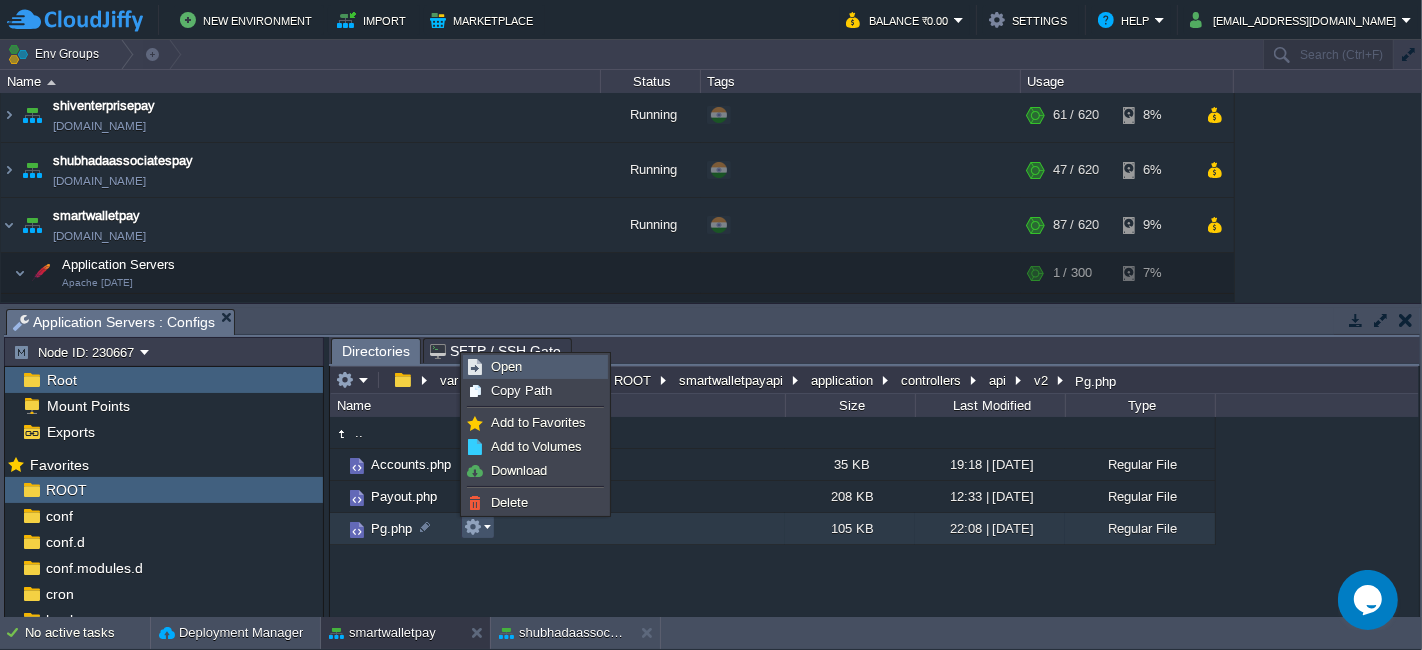 click on "Open" at bounding box center (535, 367) 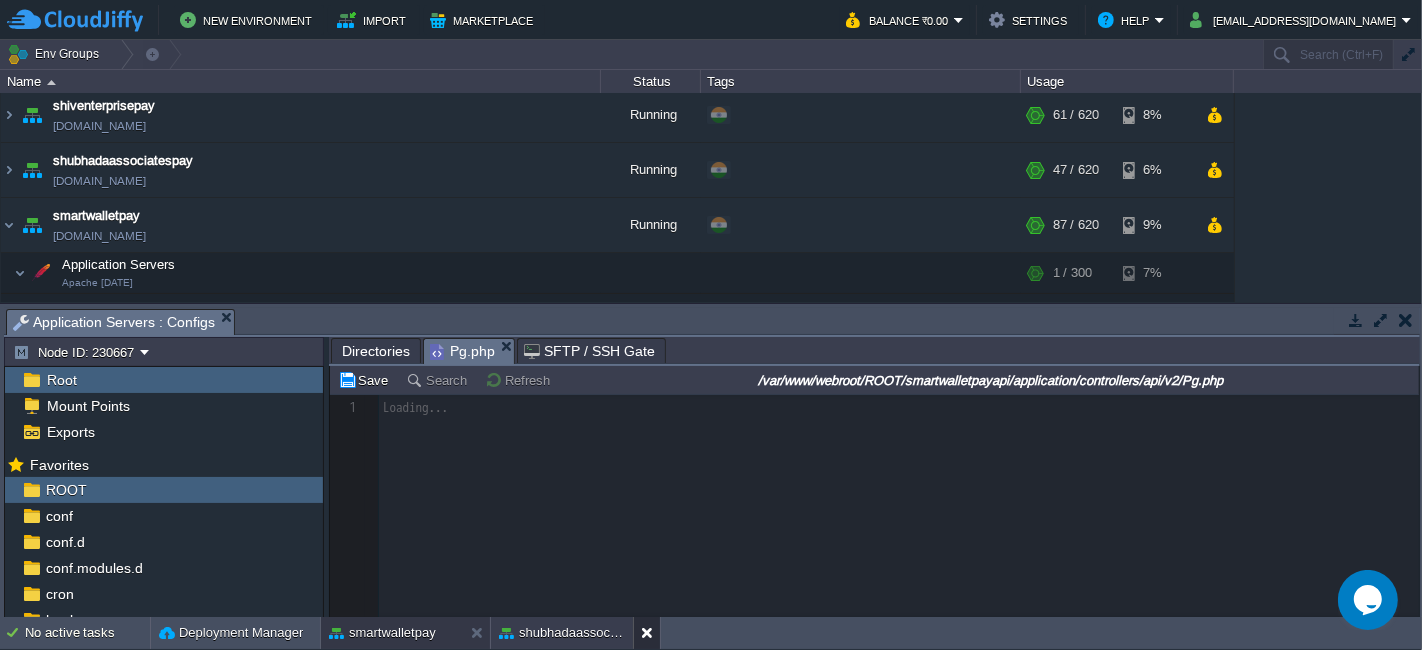 click at bounding box center [651, 633] 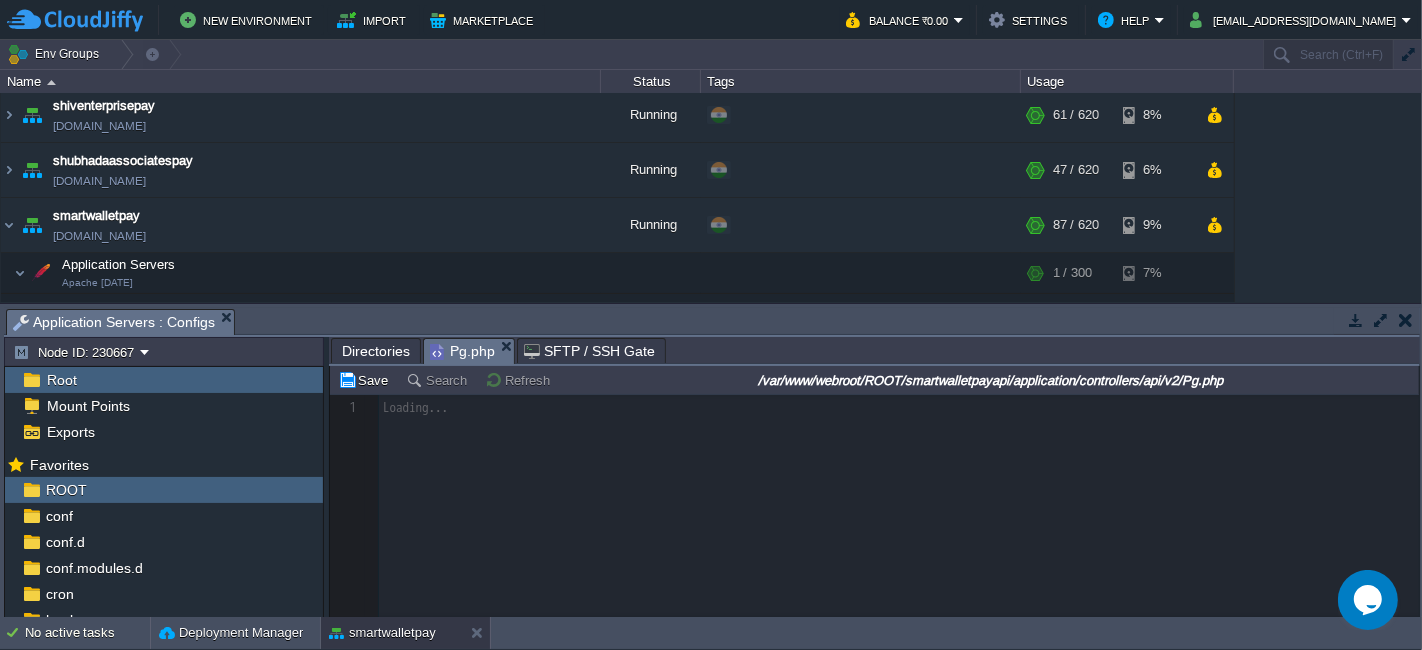 click at bounding box center [874, 506] 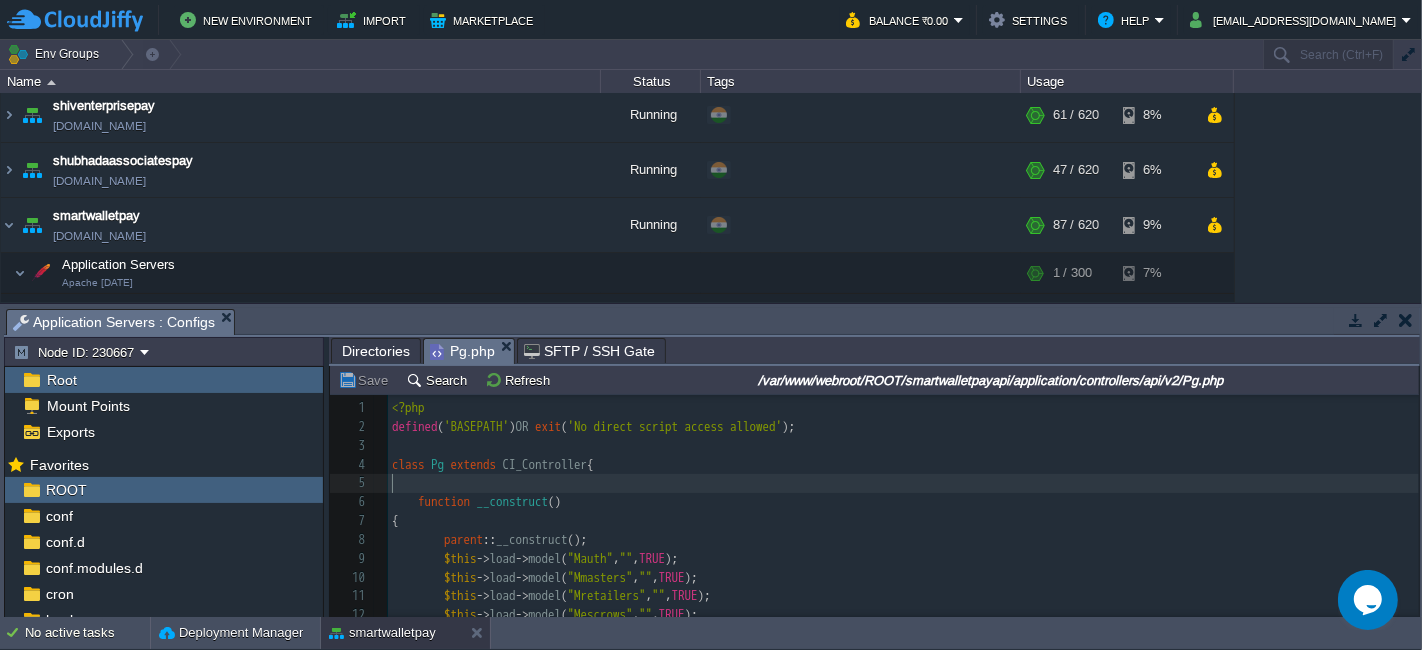 scroll, scrollTop: 6, scrollLeft: 0, axis: vertical 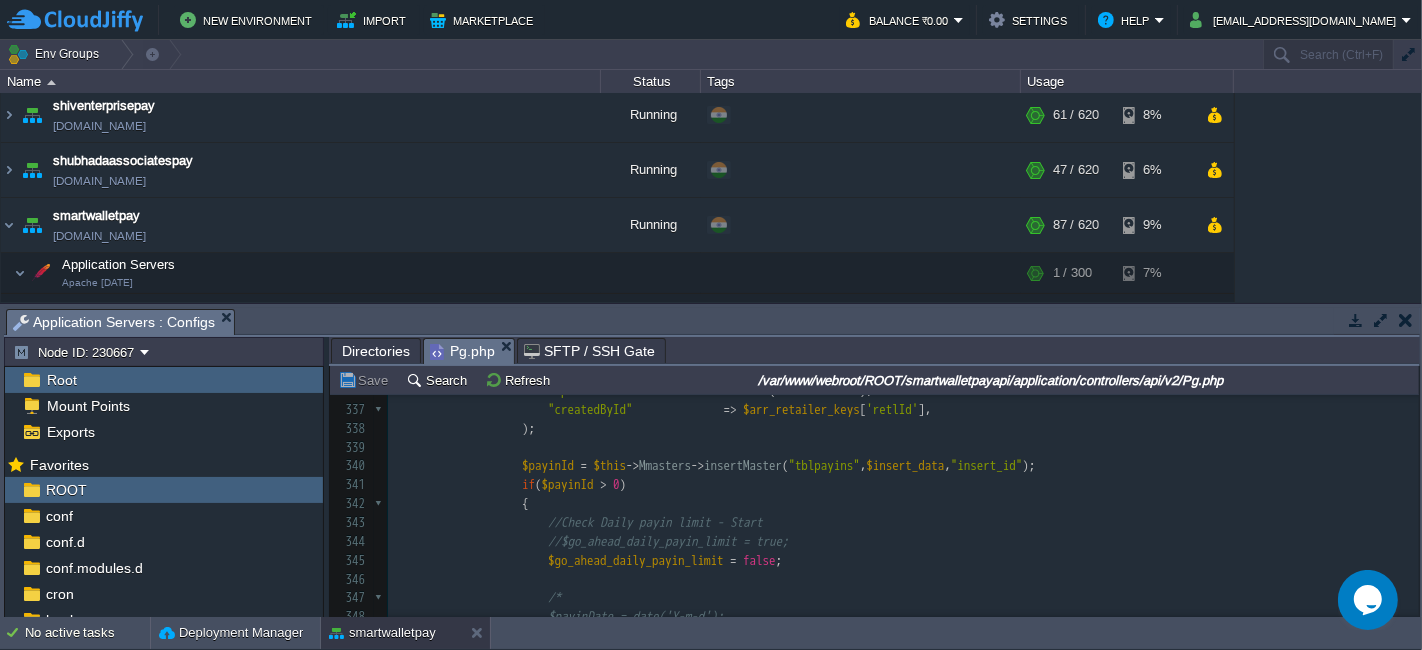 click on "Directories" at bounding box center [376, 351] 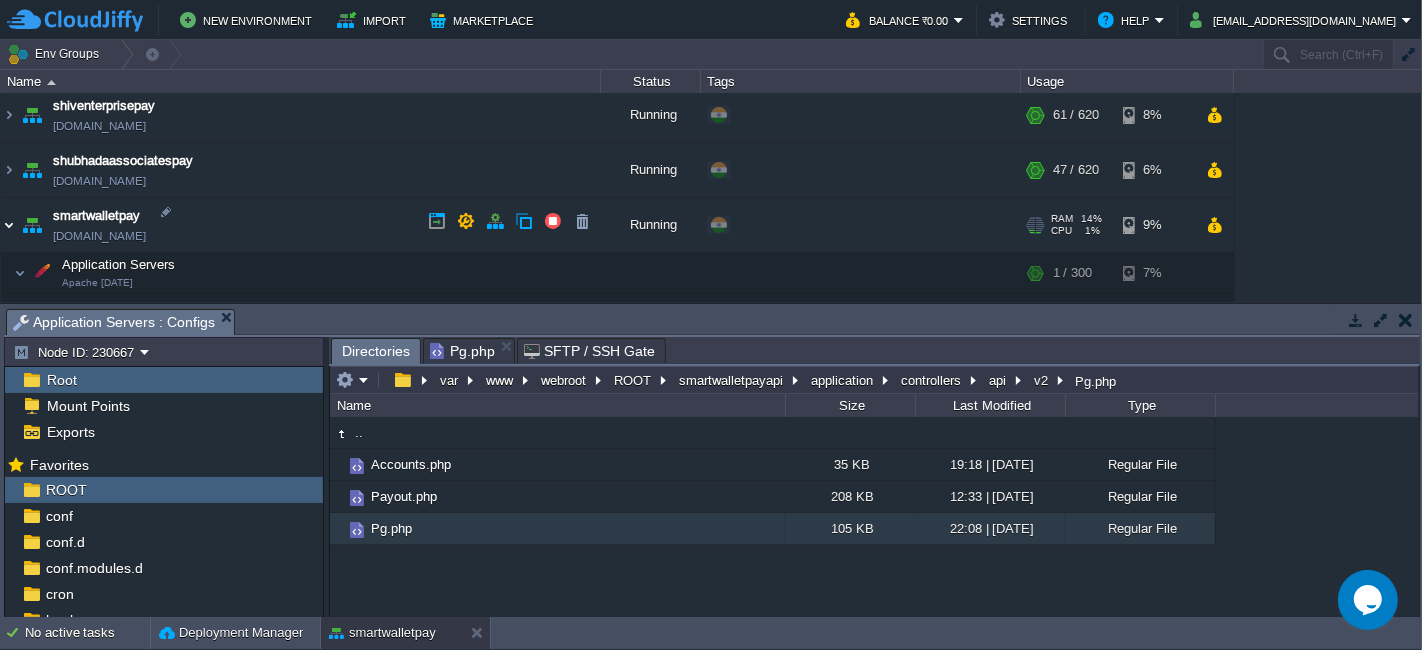 click at bounding box center [9, 225] 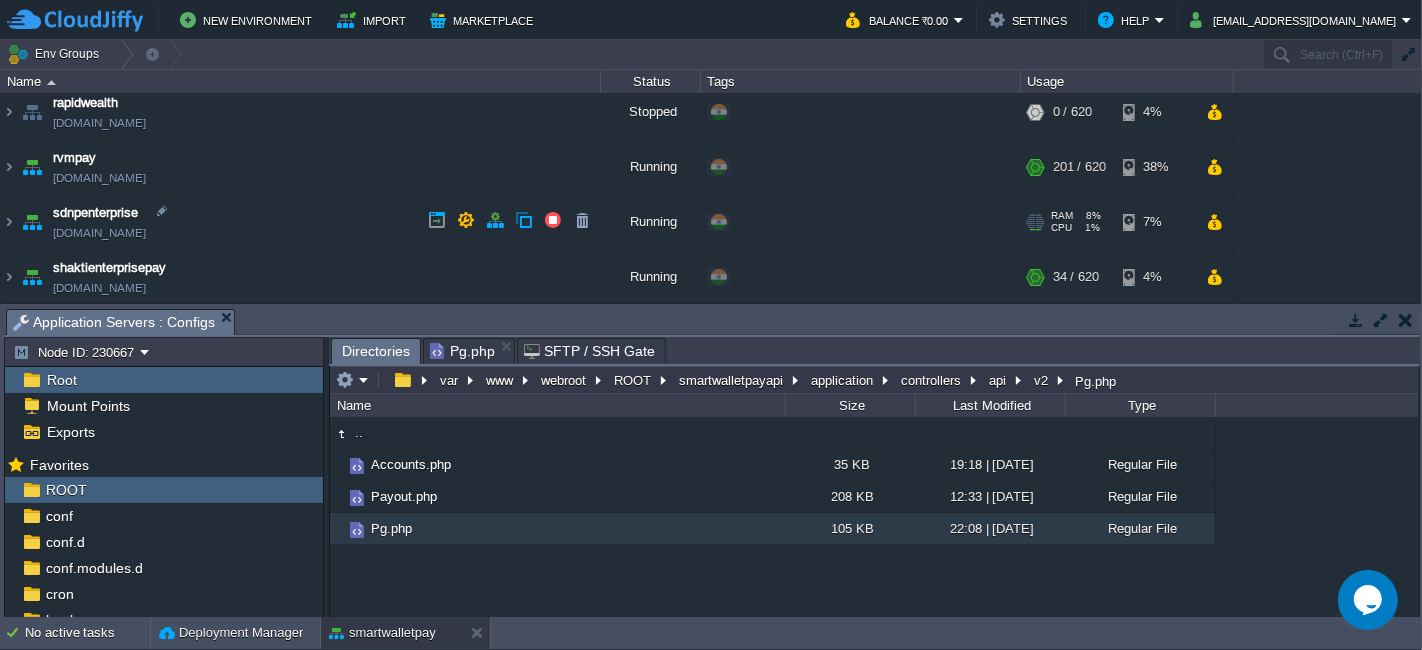 scroll, scrollTop: 388, scrollLeft: 0, axis: vertical 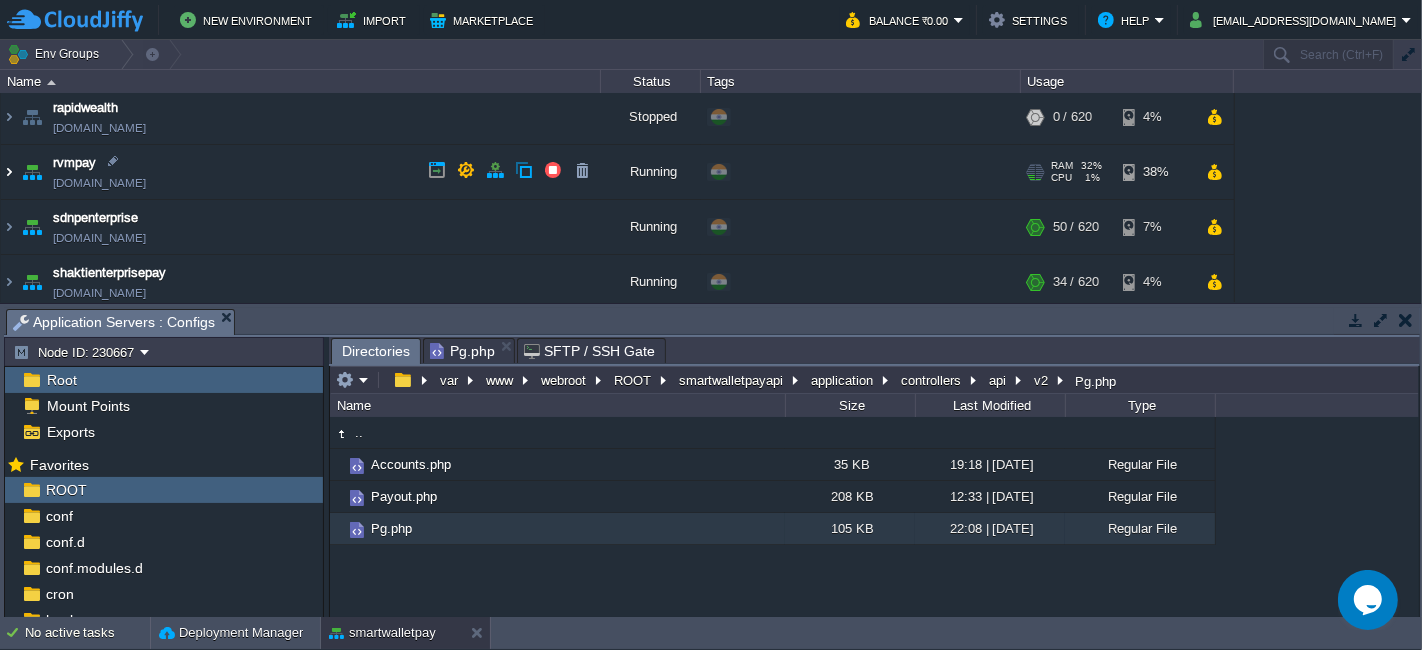 click at bounding box center (9, 172) 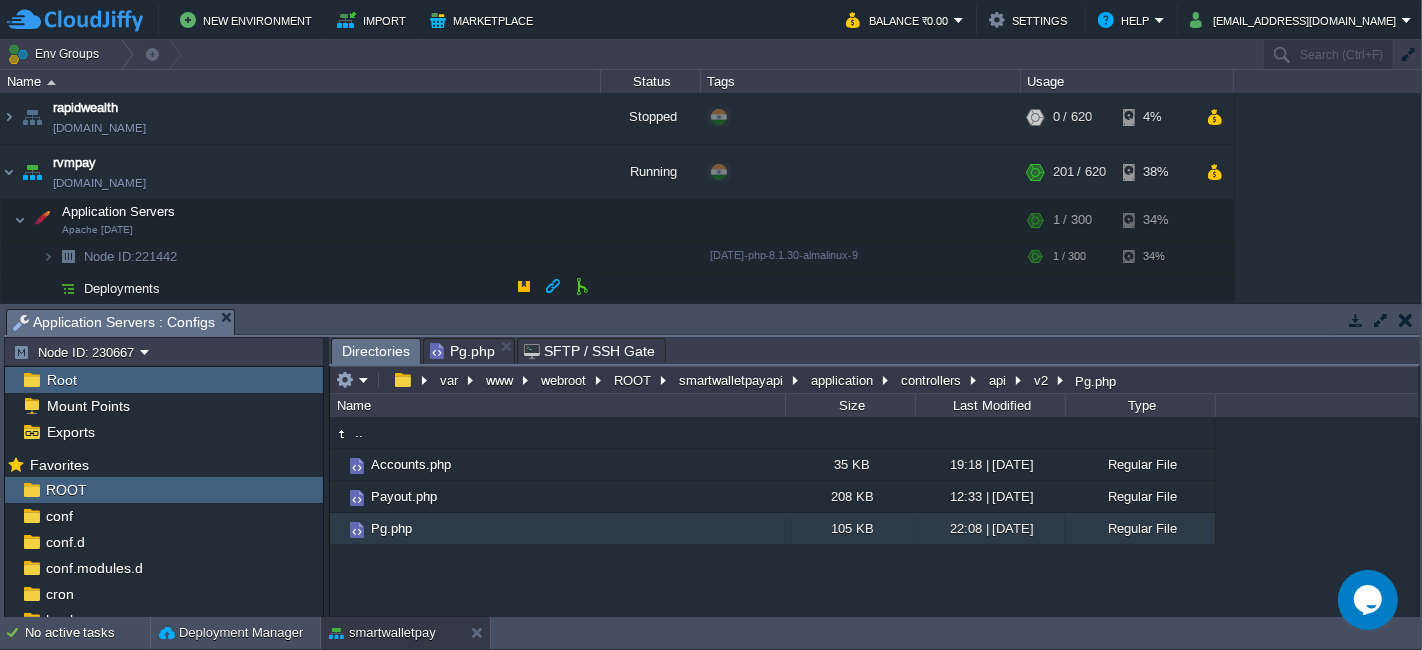 scroll, scrollTop: 499, scrollLeft: 0, axis: vertical 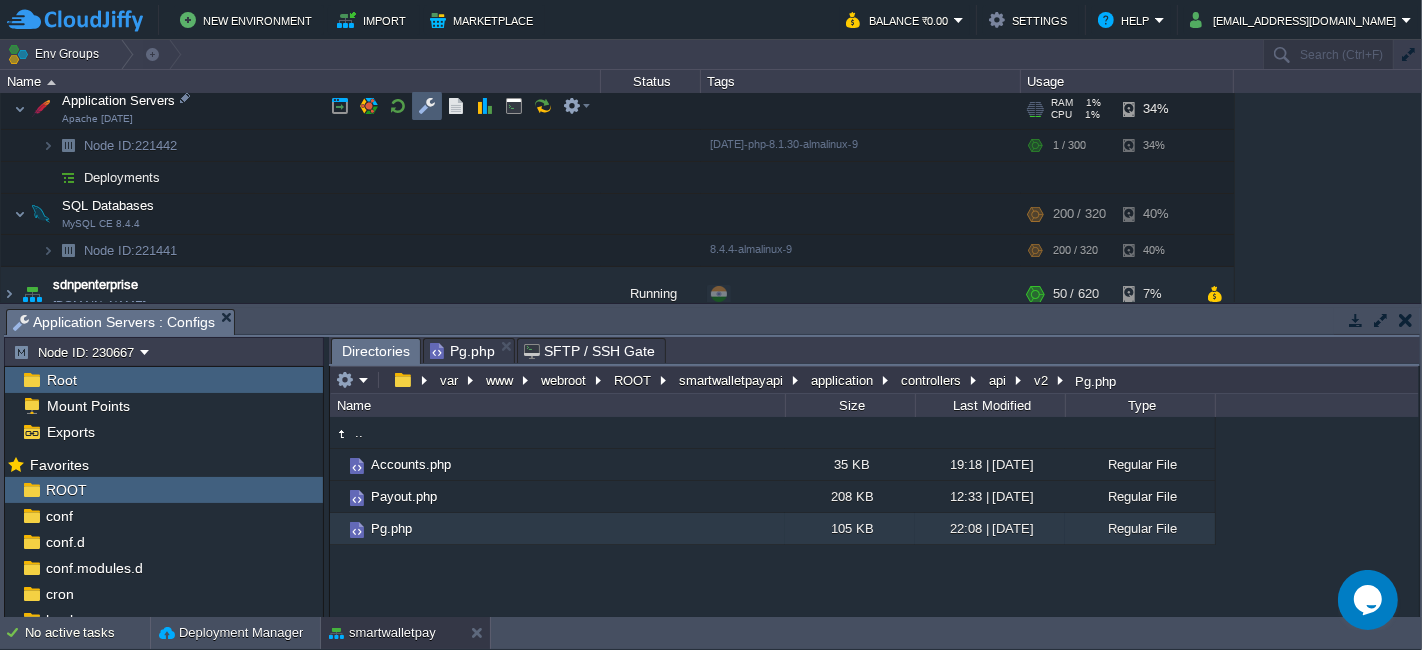 click at bounding box center (427, 106) 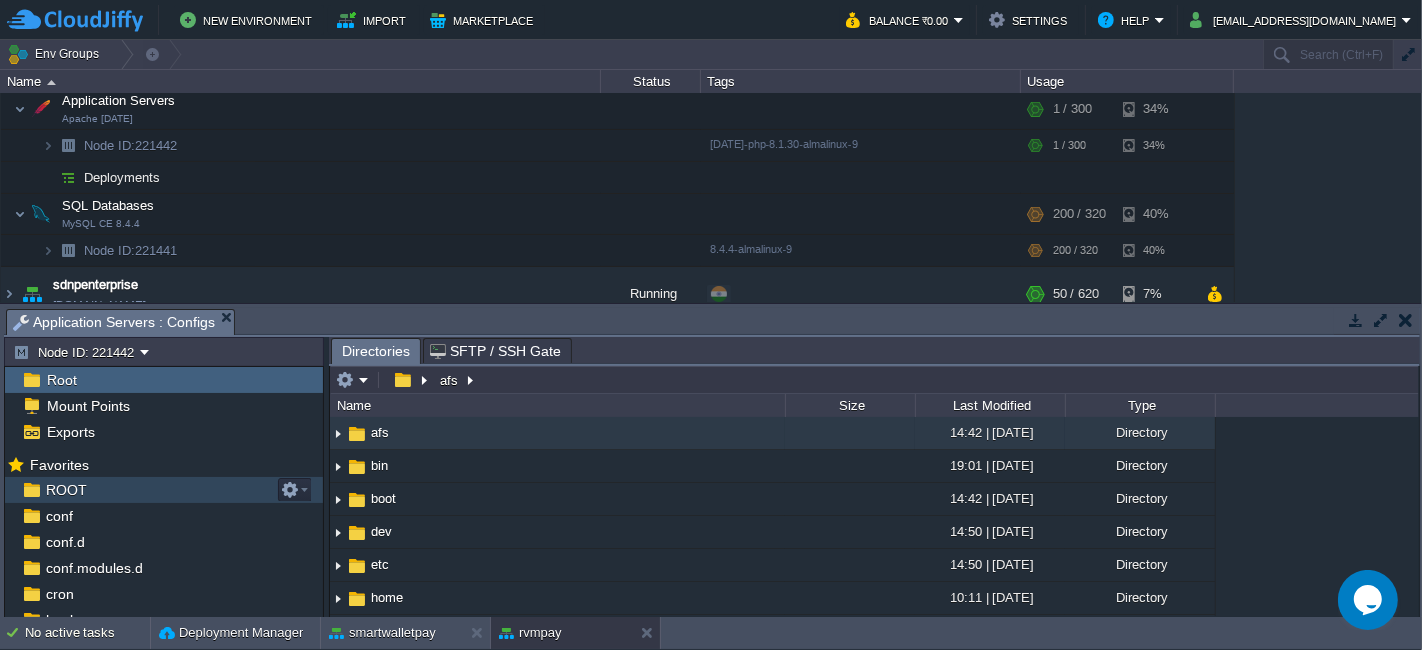 click on "ROOT" at bounding box center (164, 490) 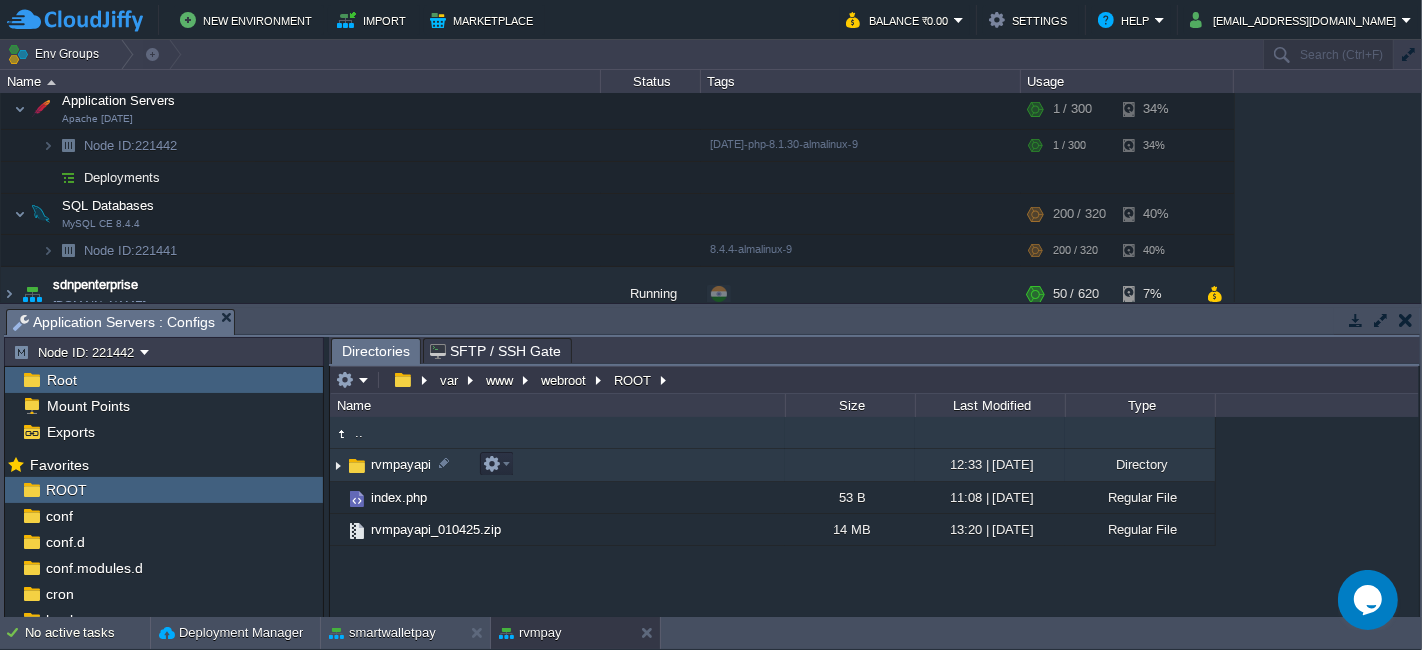 click on "rvmpayapi" at bounding box center [557, 465] 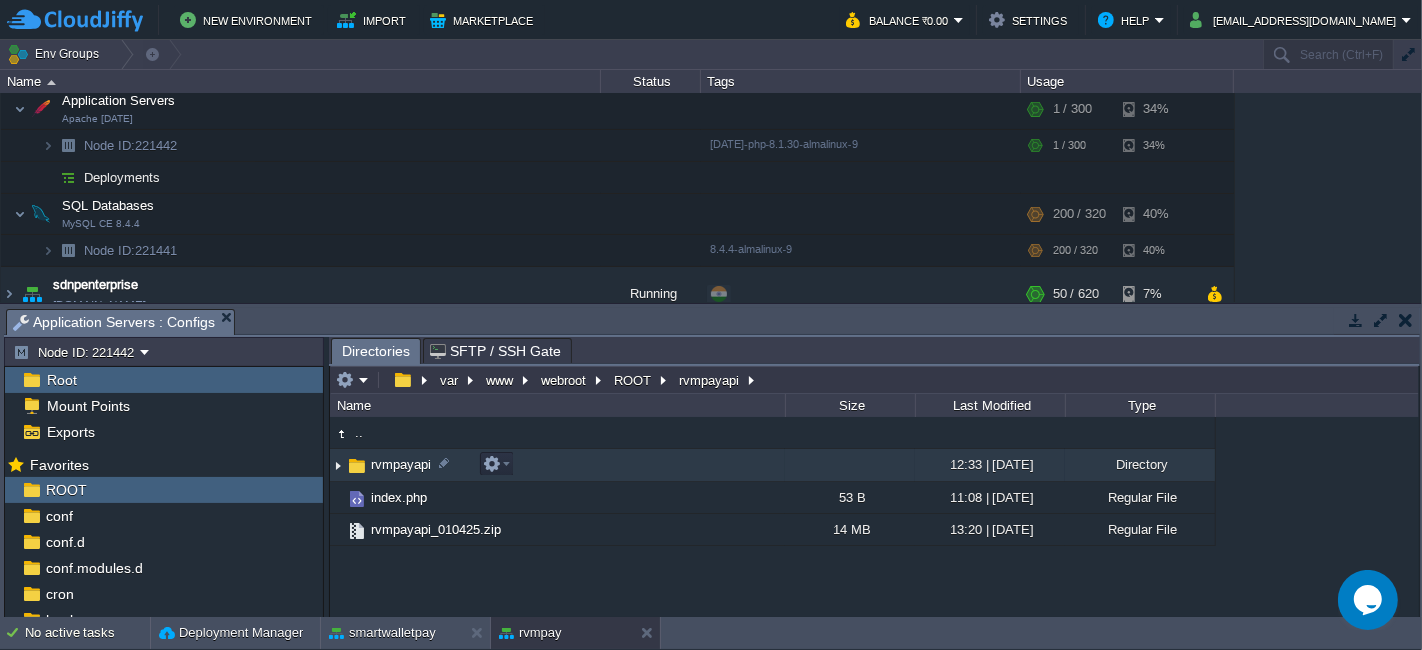 click on "rvmpayapi" at bounding box center (557, 465) 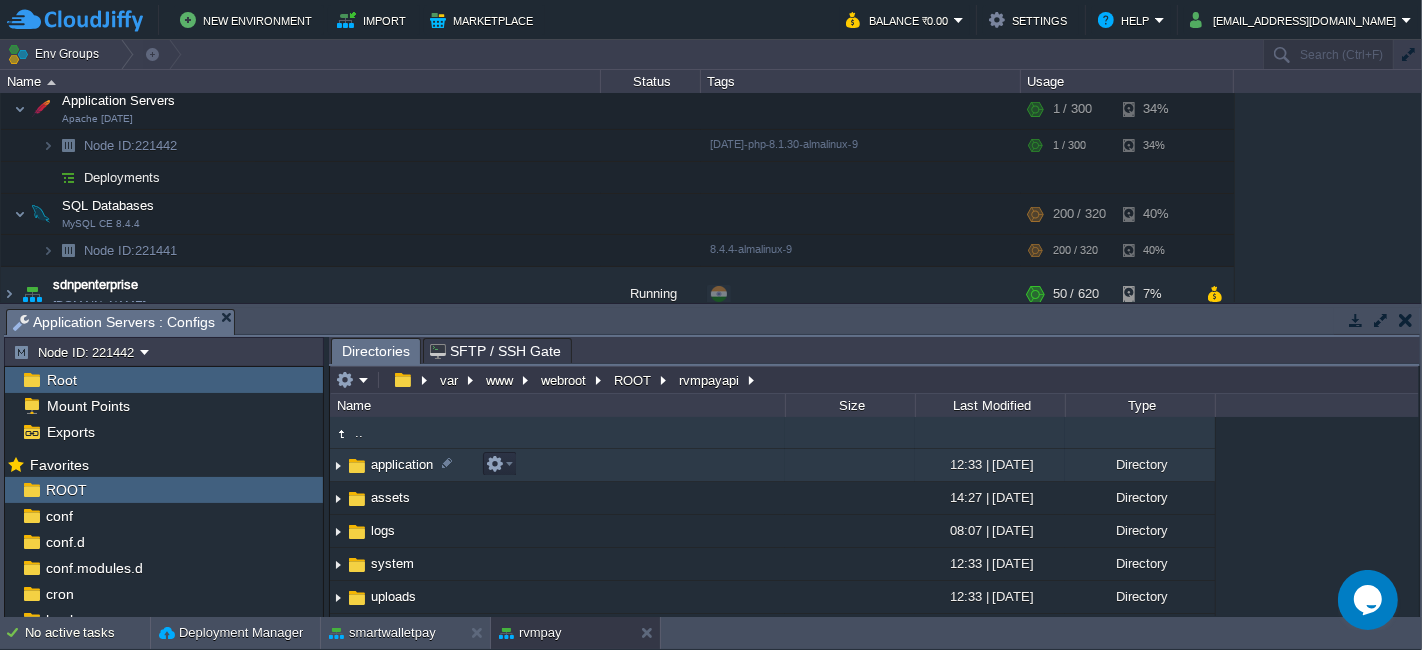 click on "application" at bounding box center (557, 465) 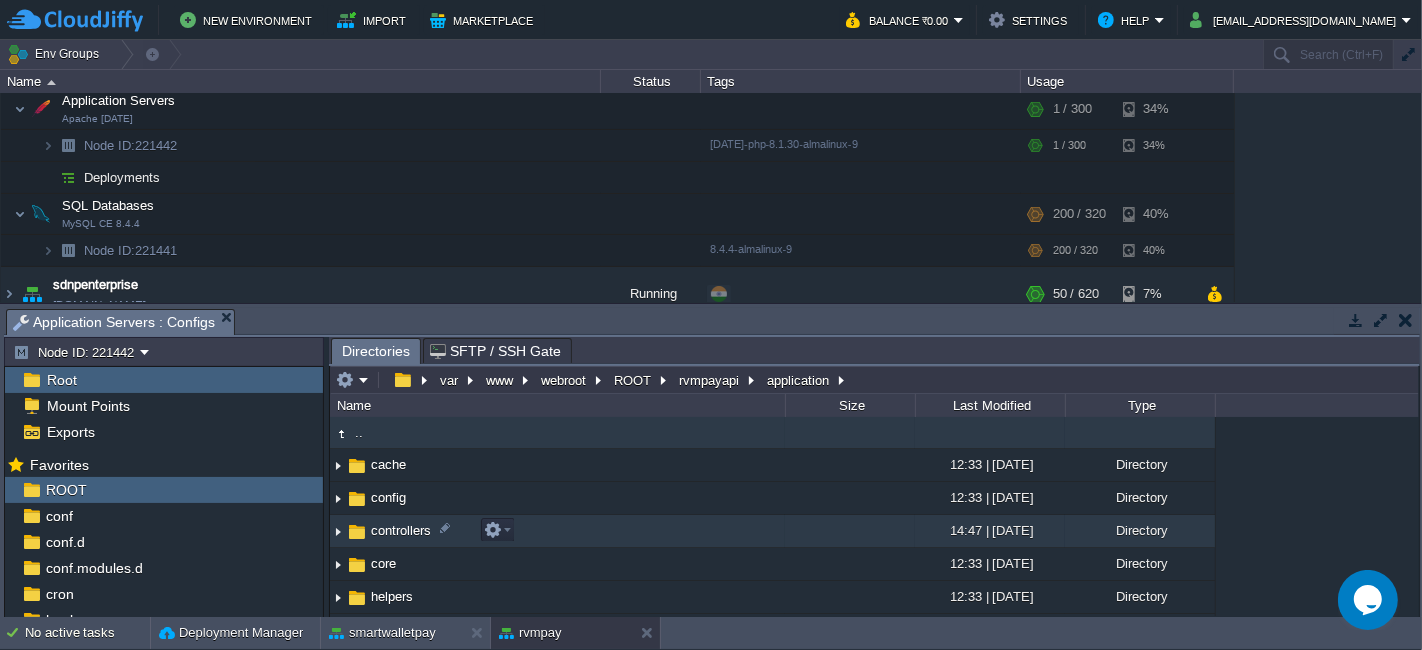 click on "controllers" at bounding box center (557, 531) 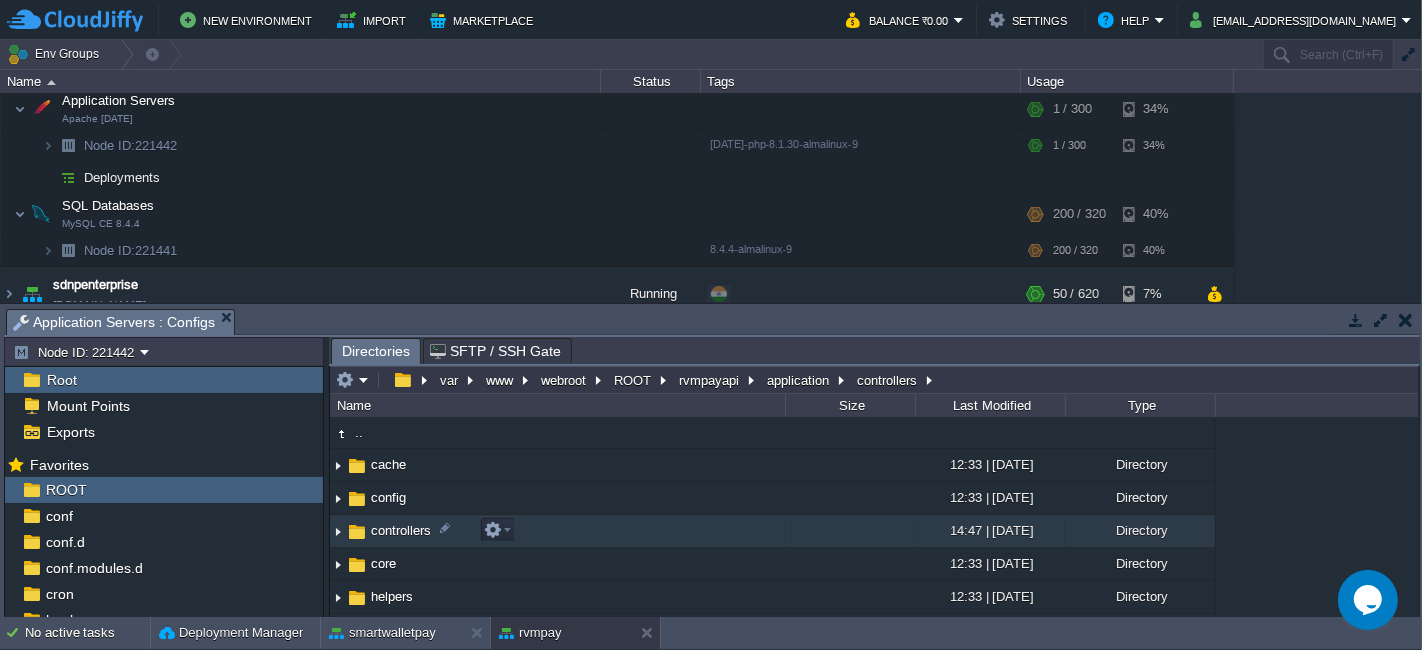 click on "controllers" at bounding box center [557, 531] 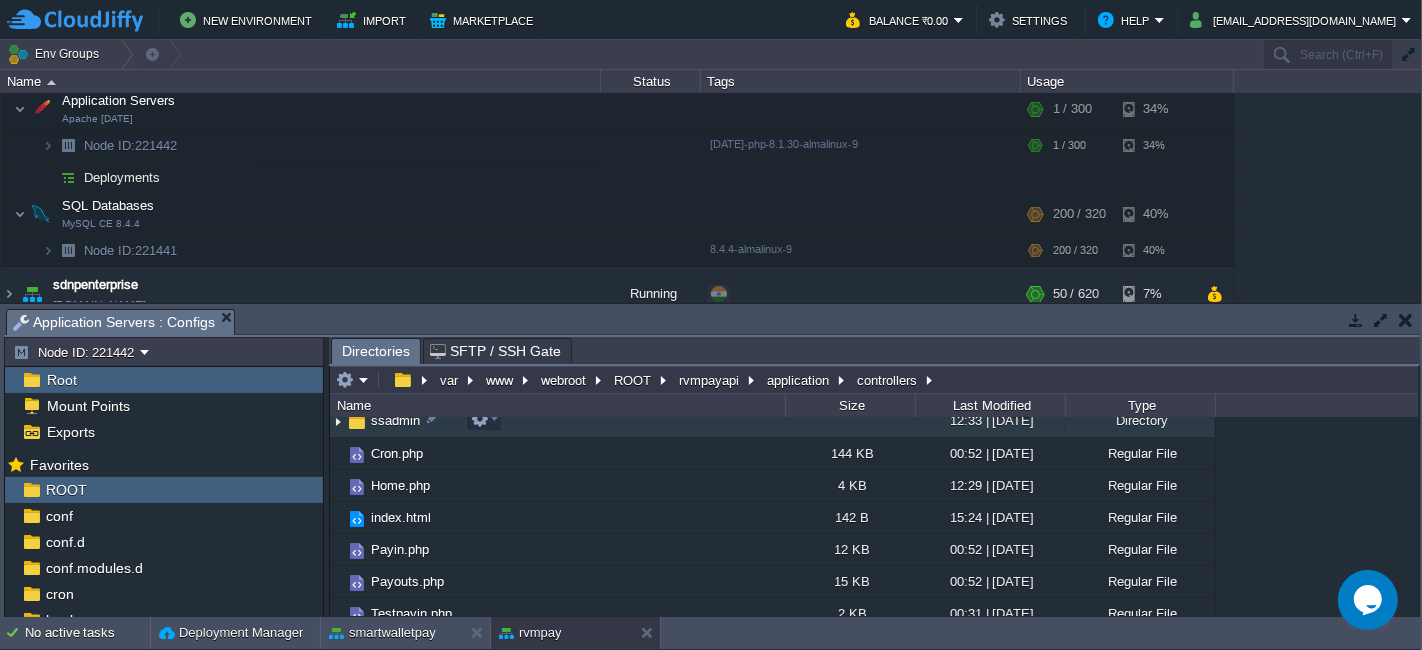 scroll, scrollTop: 186, scrollLeft: 0, axis: vertical 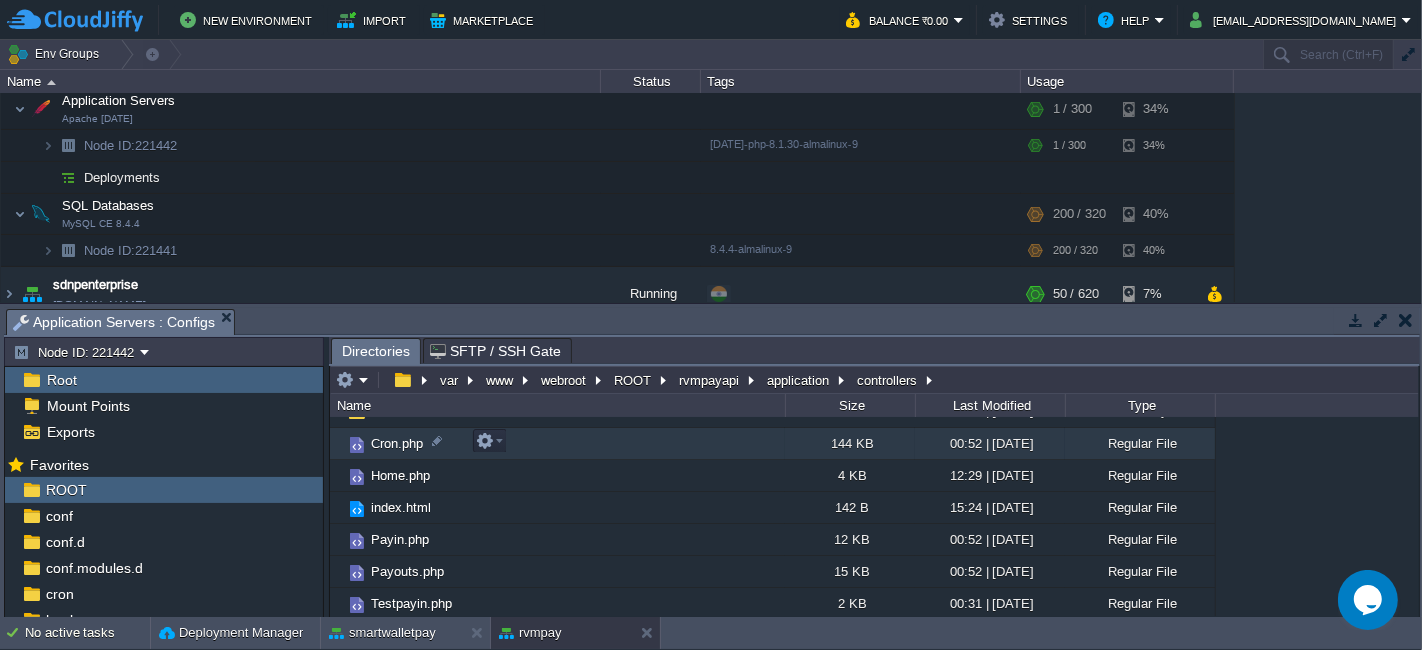 click on "Cron.php" at bounding box center [557, 444] 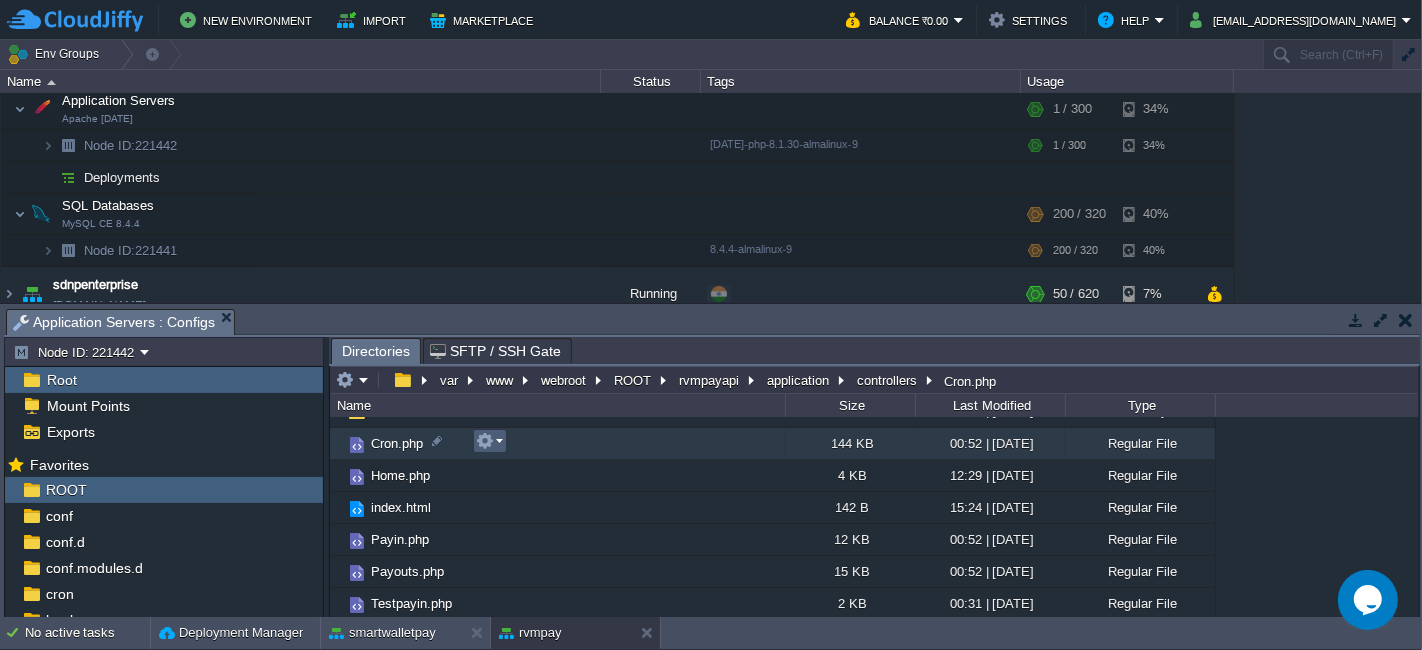 click at bounding box center [489, 441] 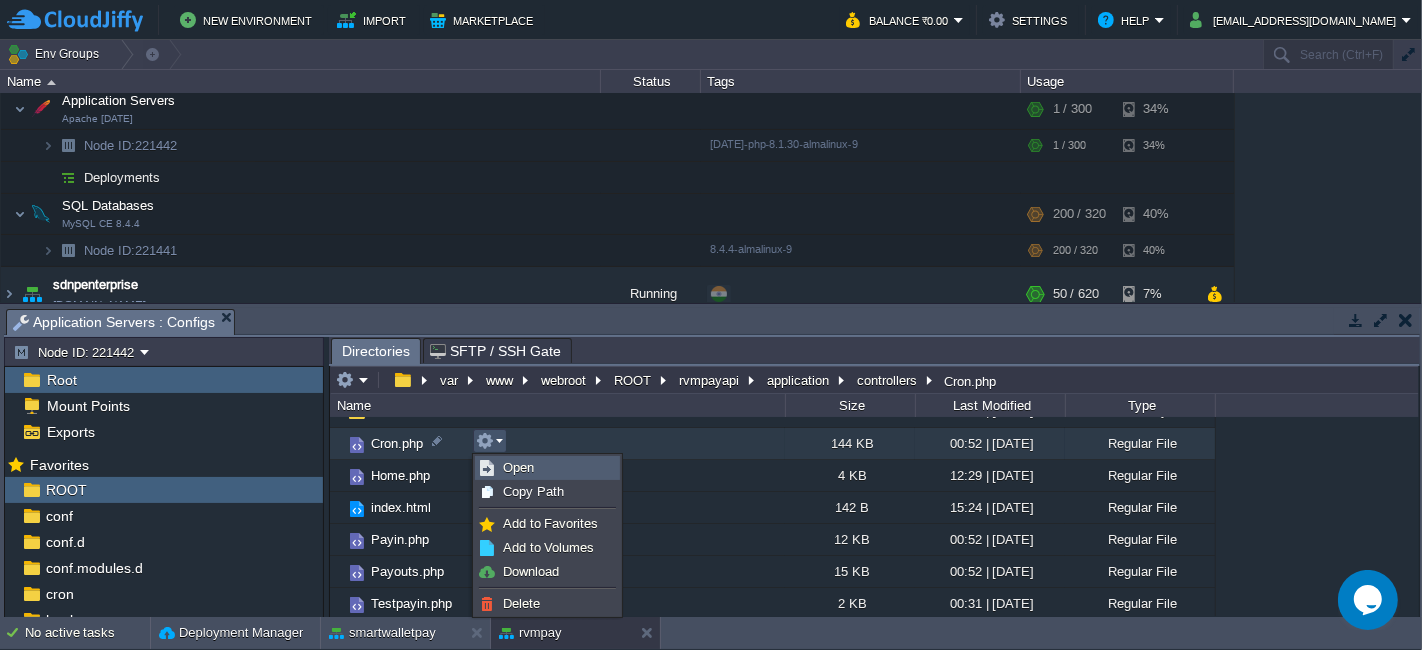 click on "Open" at bounding box center (547, 468) 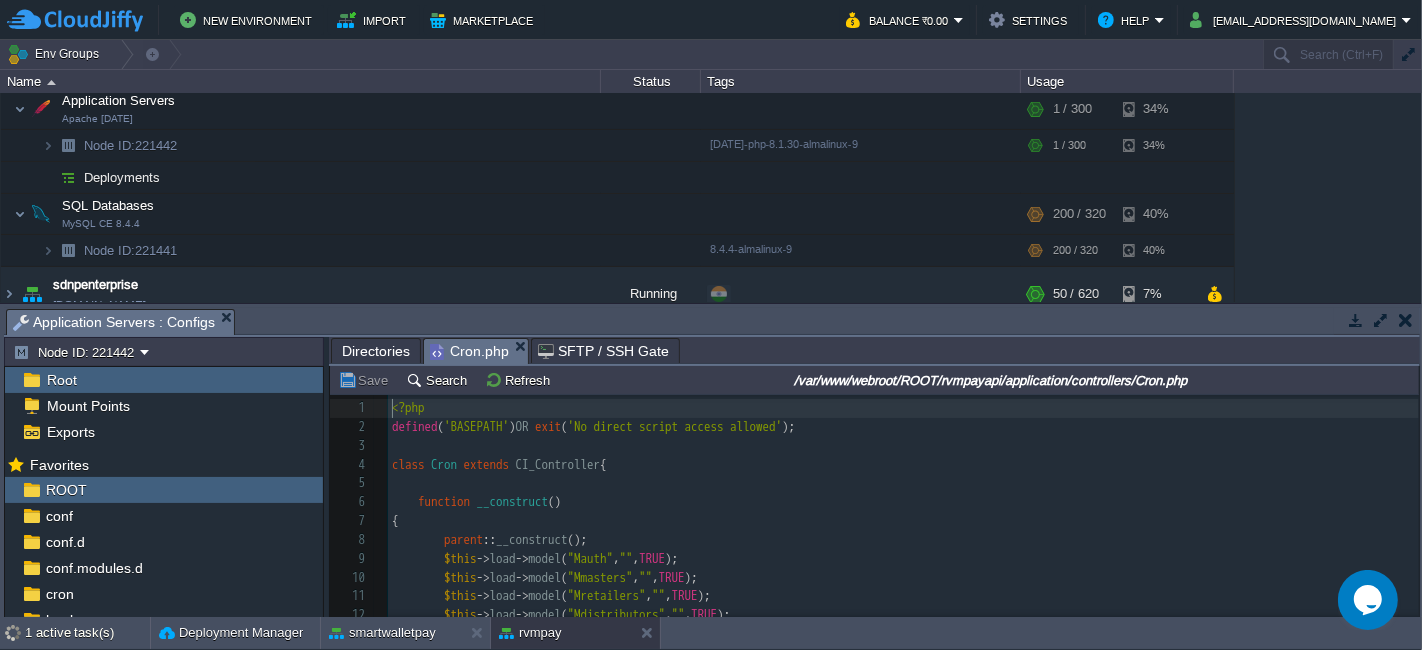 scroll, scrollTop: 6, scrollLeft: 0, axis: vertical 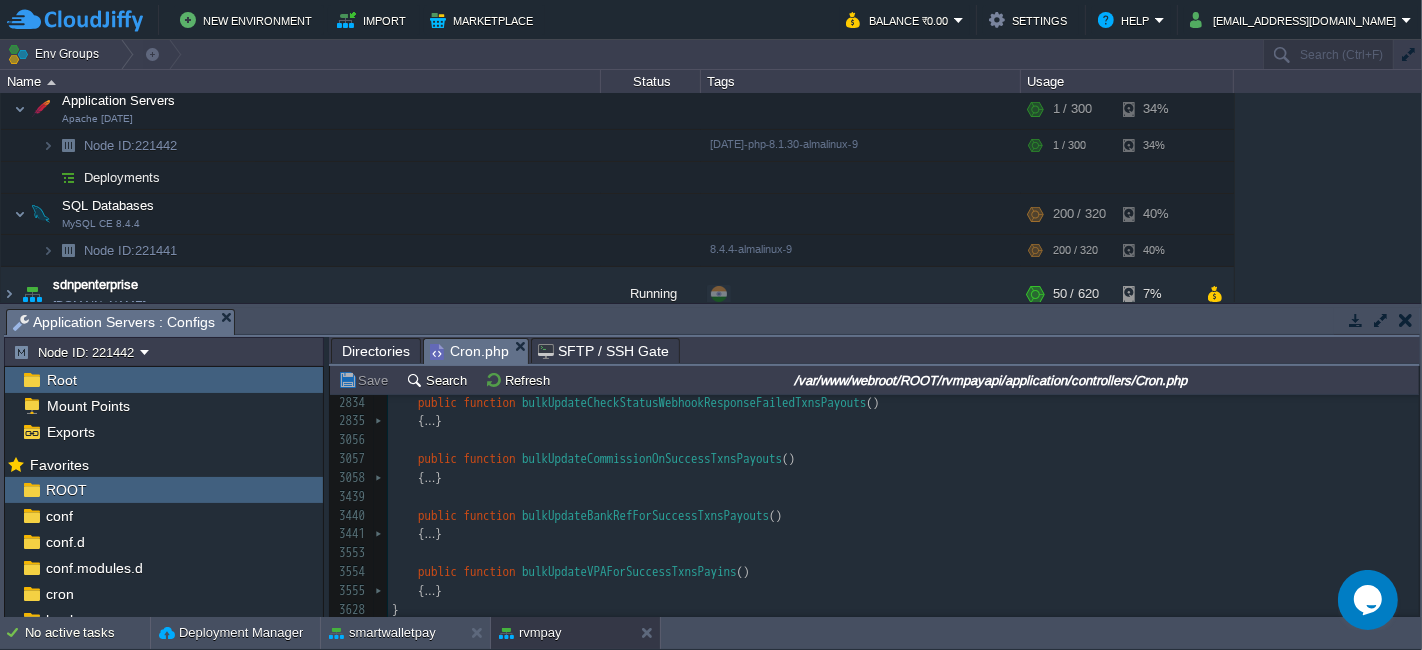click on "3628 <?php   2742      { ... } 2833      2834      public   function   bulkUpdateCheckStatusWebhookResponseFailedTxnsPayouts () 2835      { ... } 3056      3057      public   function   bulkUpdateCommissionOnSuccessTxnsPayouts () 3058      { ... } 3439      3440      public   function   bulkUpdateBankRefForSuccessTxnsPayouts () 3441      { ... } 3553      3554      public   function   bulkUpdateVPAForSuccessTxnsPayins () 3555      { ... } 3628 }" at bounding box center [903, 488] 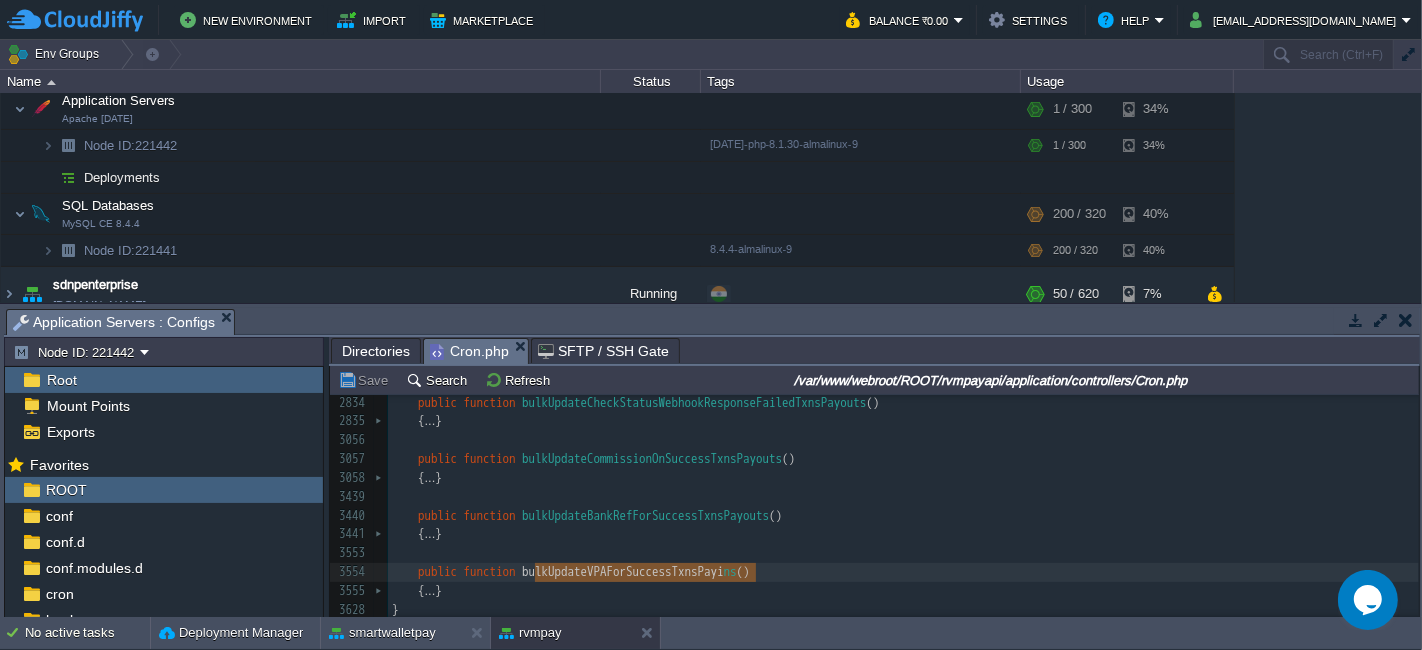 type on "bulkUpdateVPAForSuccessTxns" 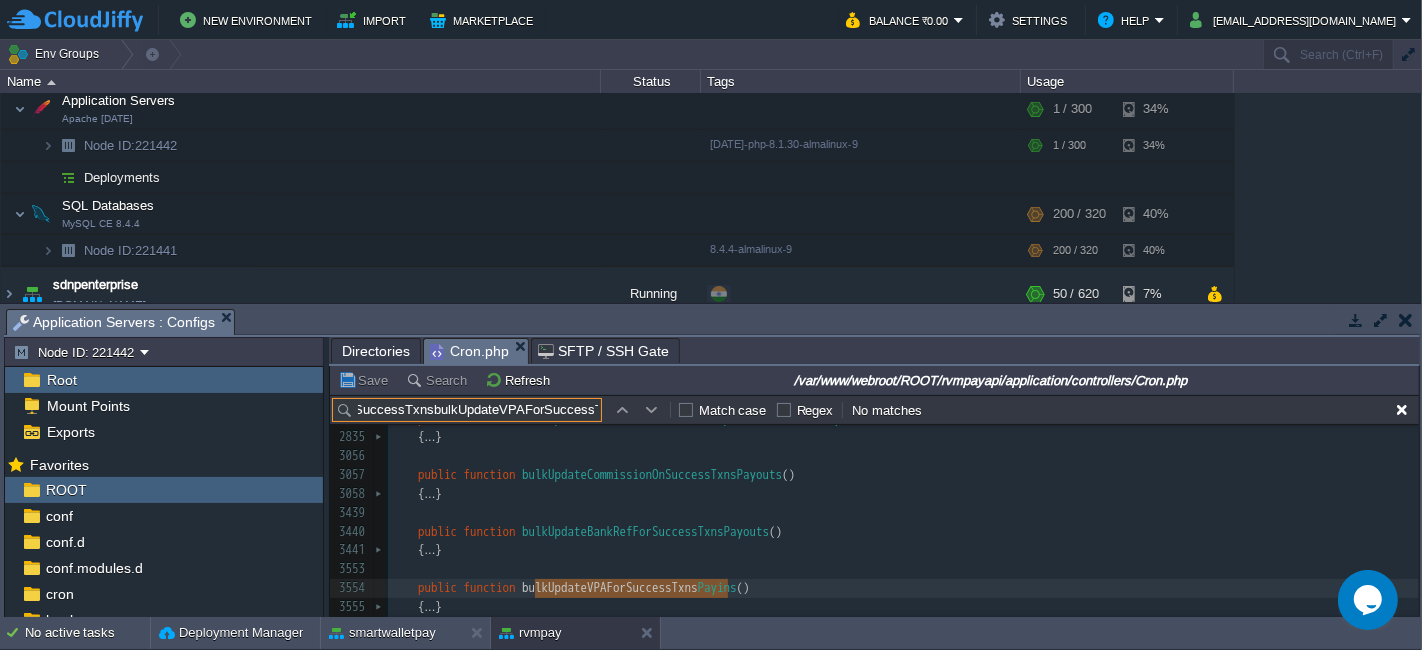 type on "bulkUpdateVPAForSuccessTxnsbulkUpdateVPAForSuccessTxns" 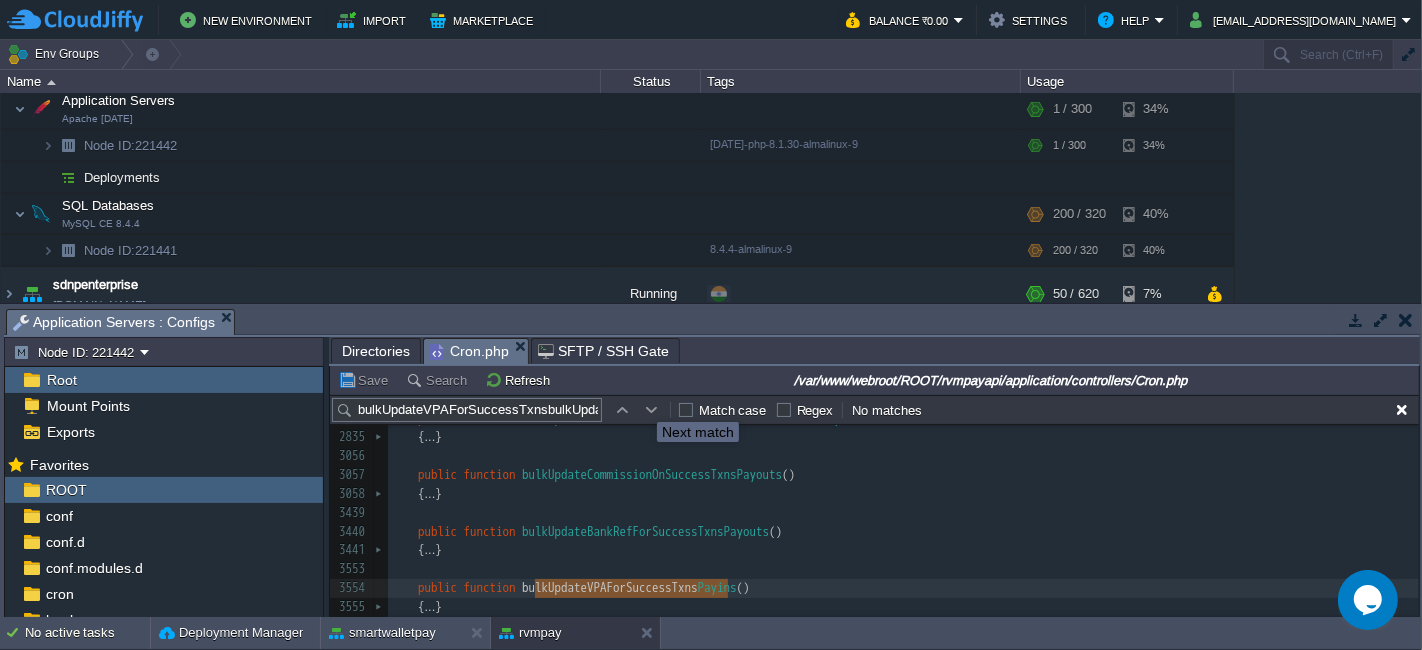 click at bounding box center [652, 410] 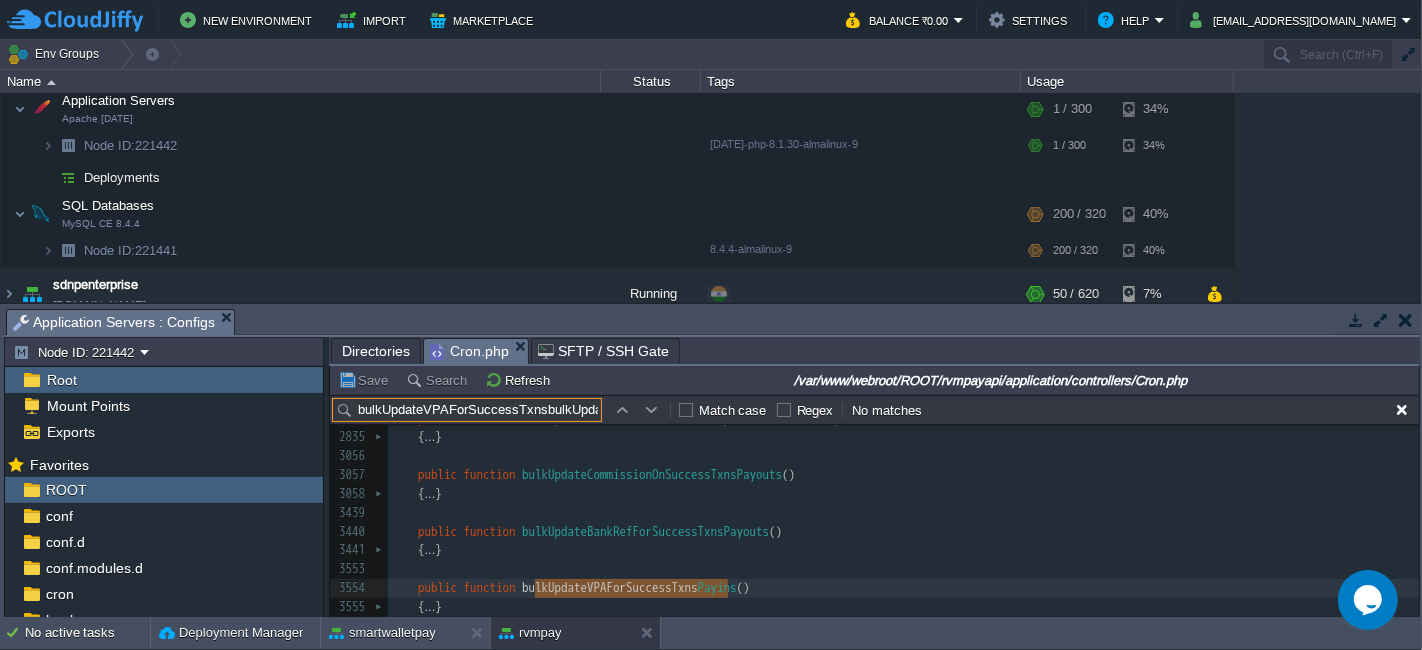 click on "bulkUpdateVPAForSuccessTxnsbulkUpdateVPAForSuccessTxns" at bounding box center [467, 410] 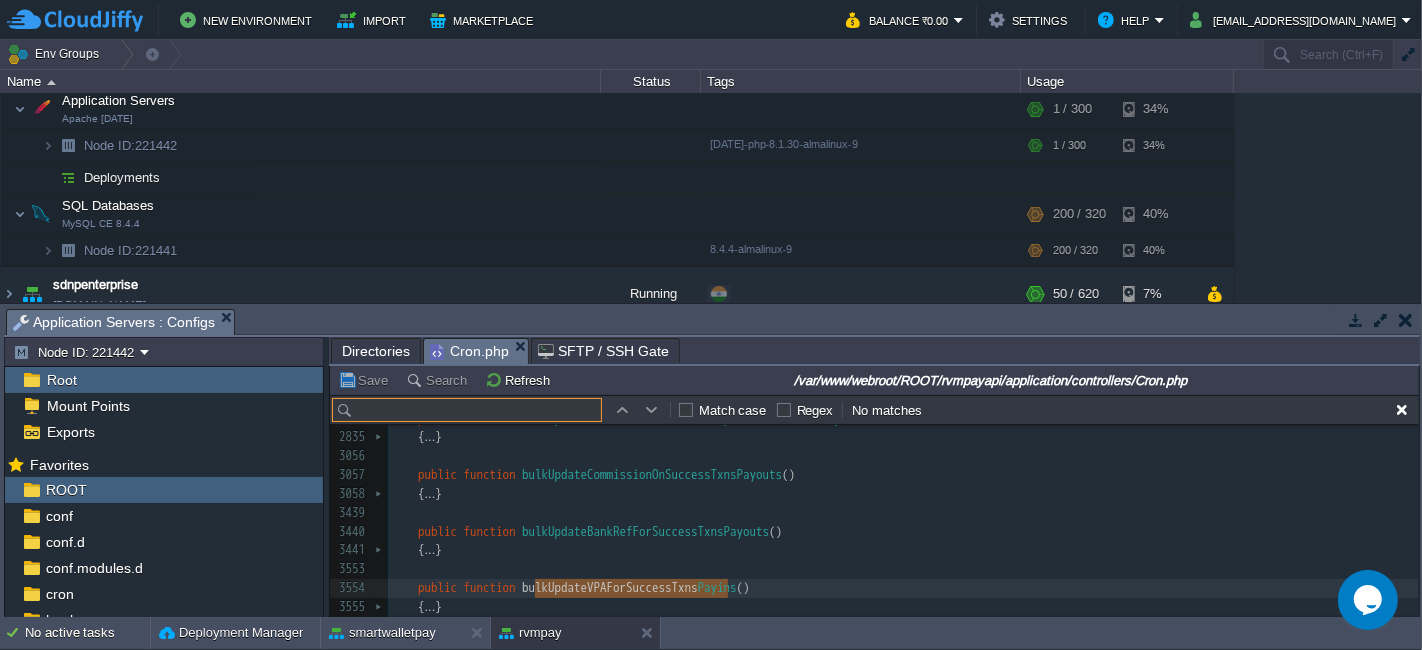paste on "bulkUpdateVPAForSuccessTxns" 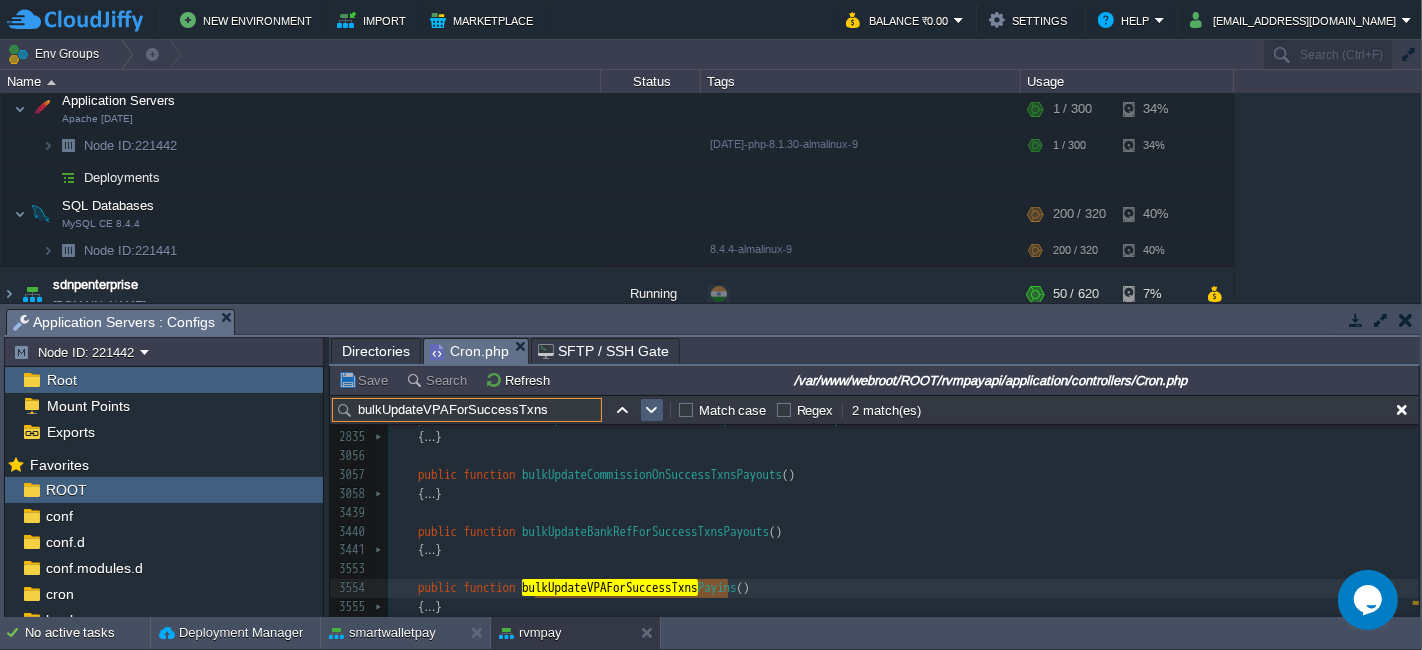 type on "bulkUpdateVPAForSuccessTxns" 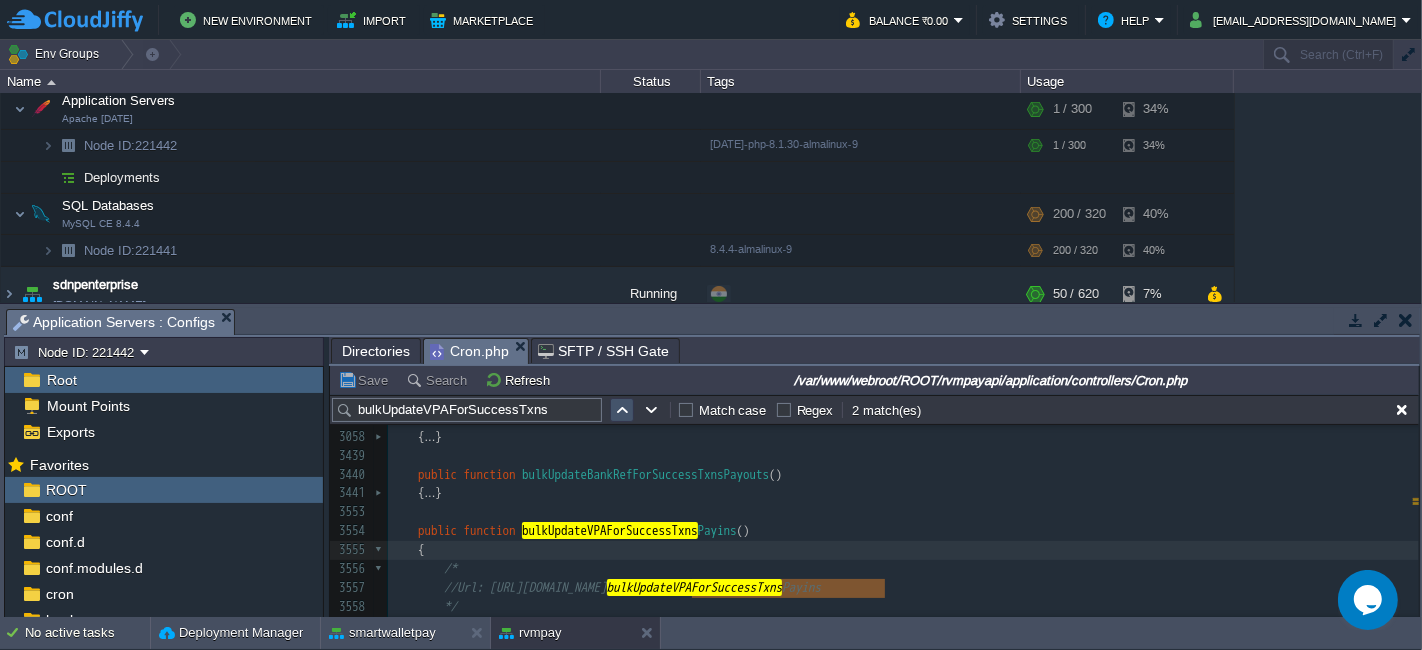 click at bounding box center [622, 410] 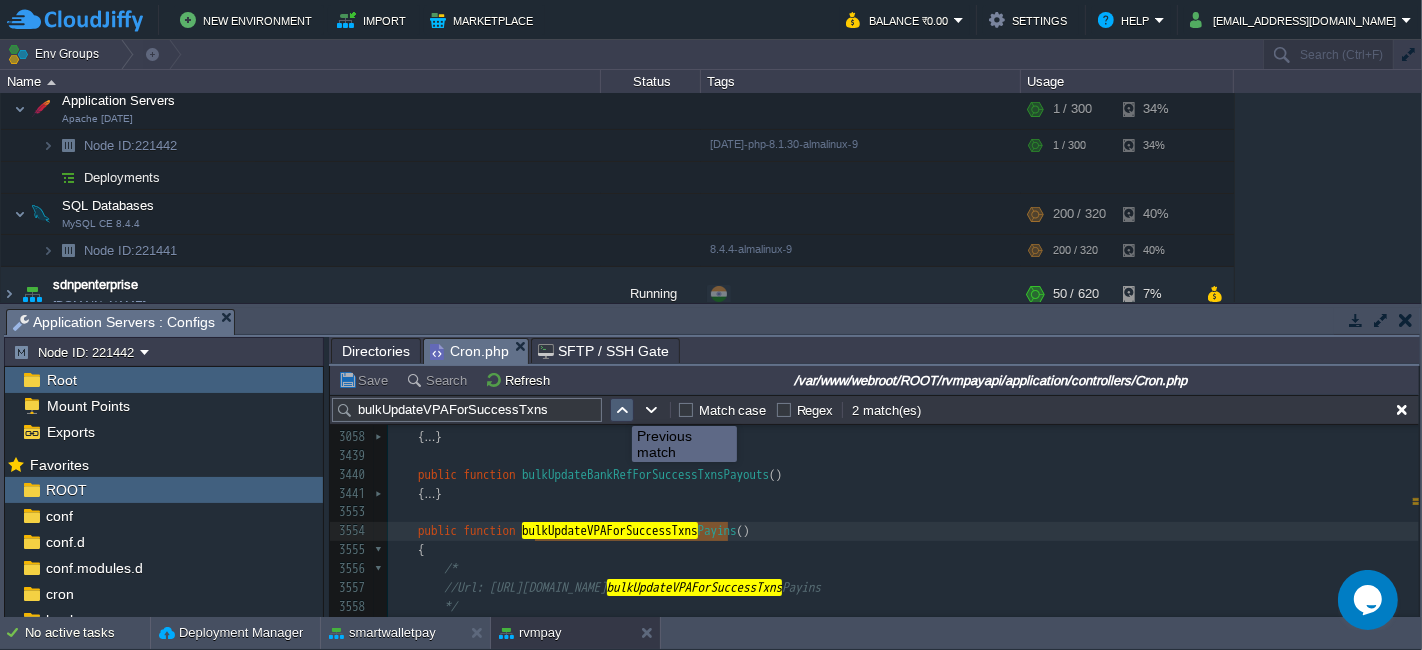 click at bounding box center (622, 410) 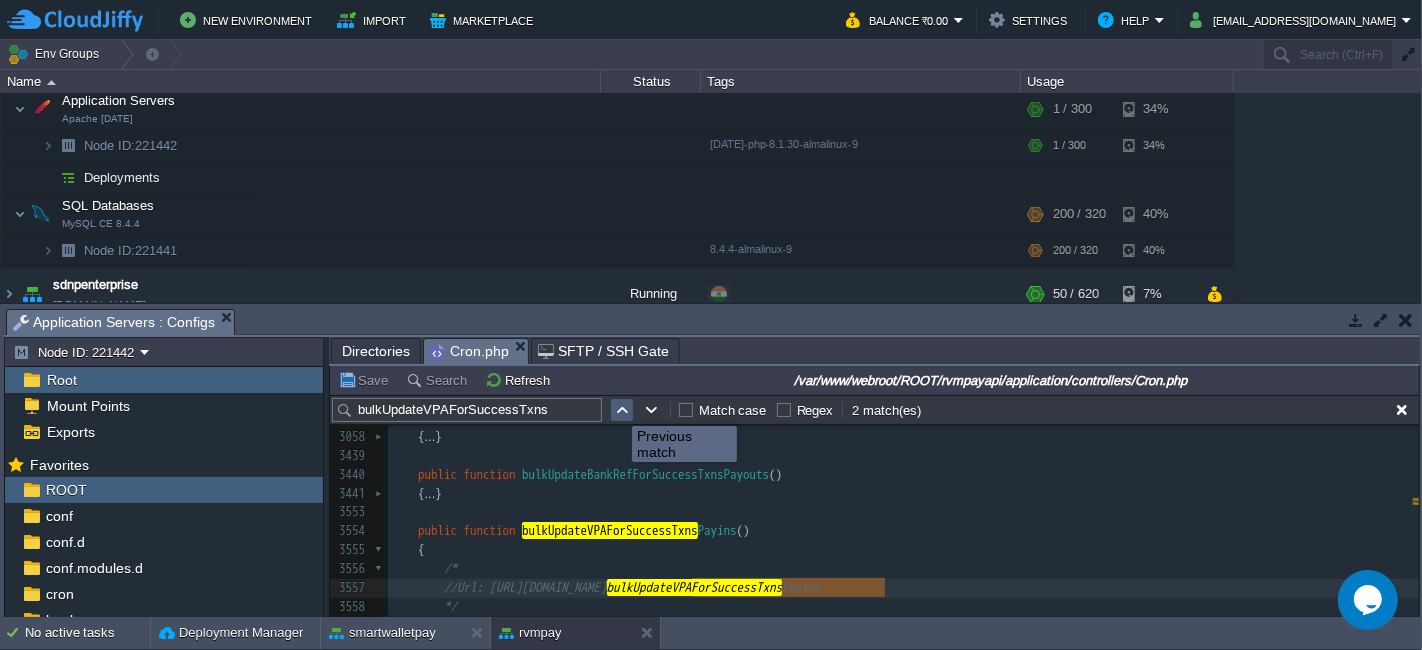 click at bounding box center [622, 410] 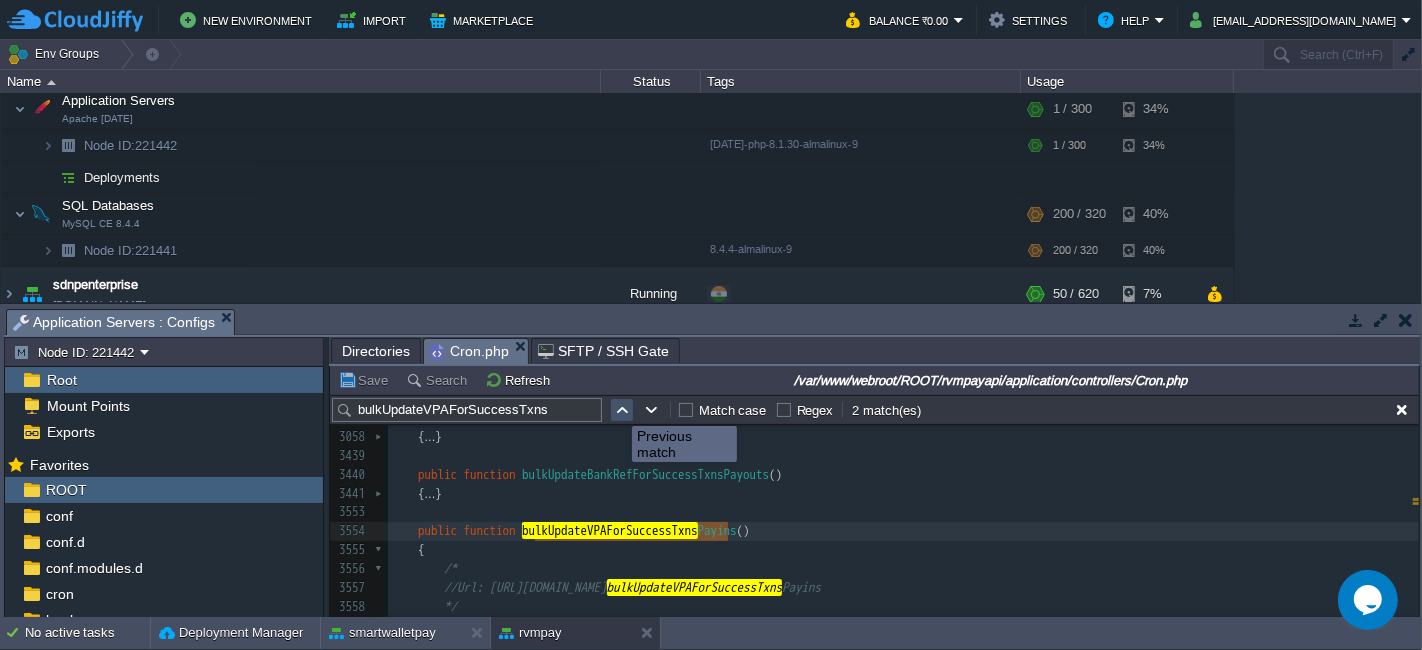 click at bounding box center [622, 410] 